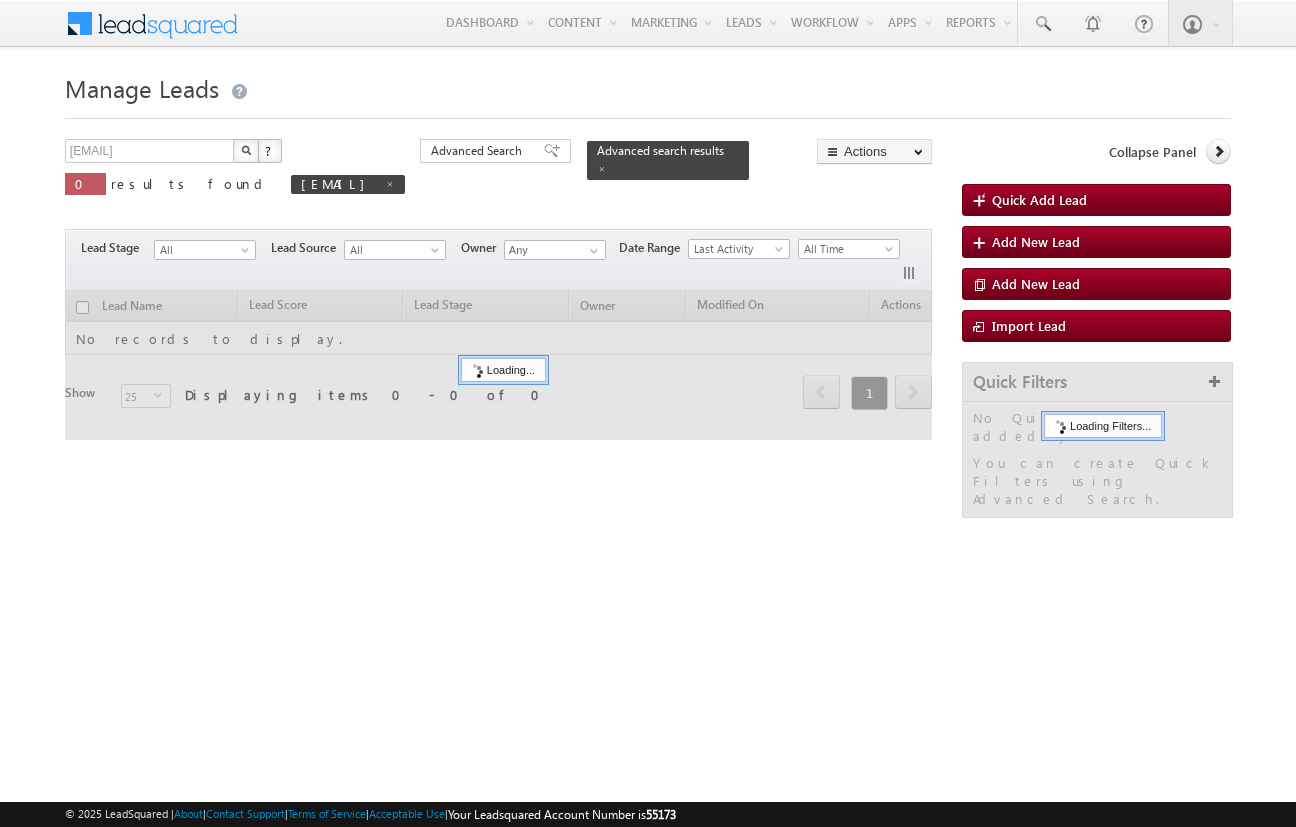 scroll, scrollTop: 0, scrollLeft: 0, axis: both 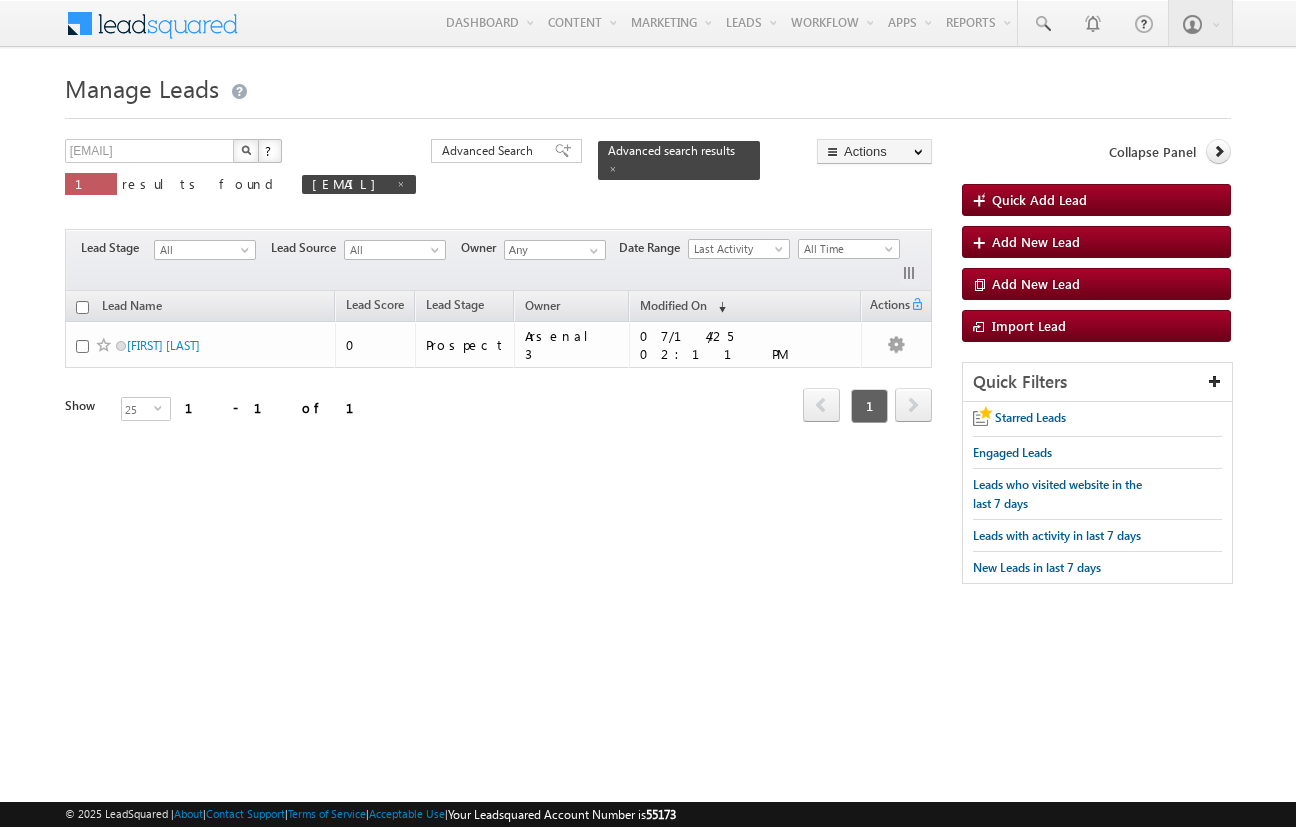 click on "arsenalstudios3@[EMAIL]" at bounding box center (648, 302) 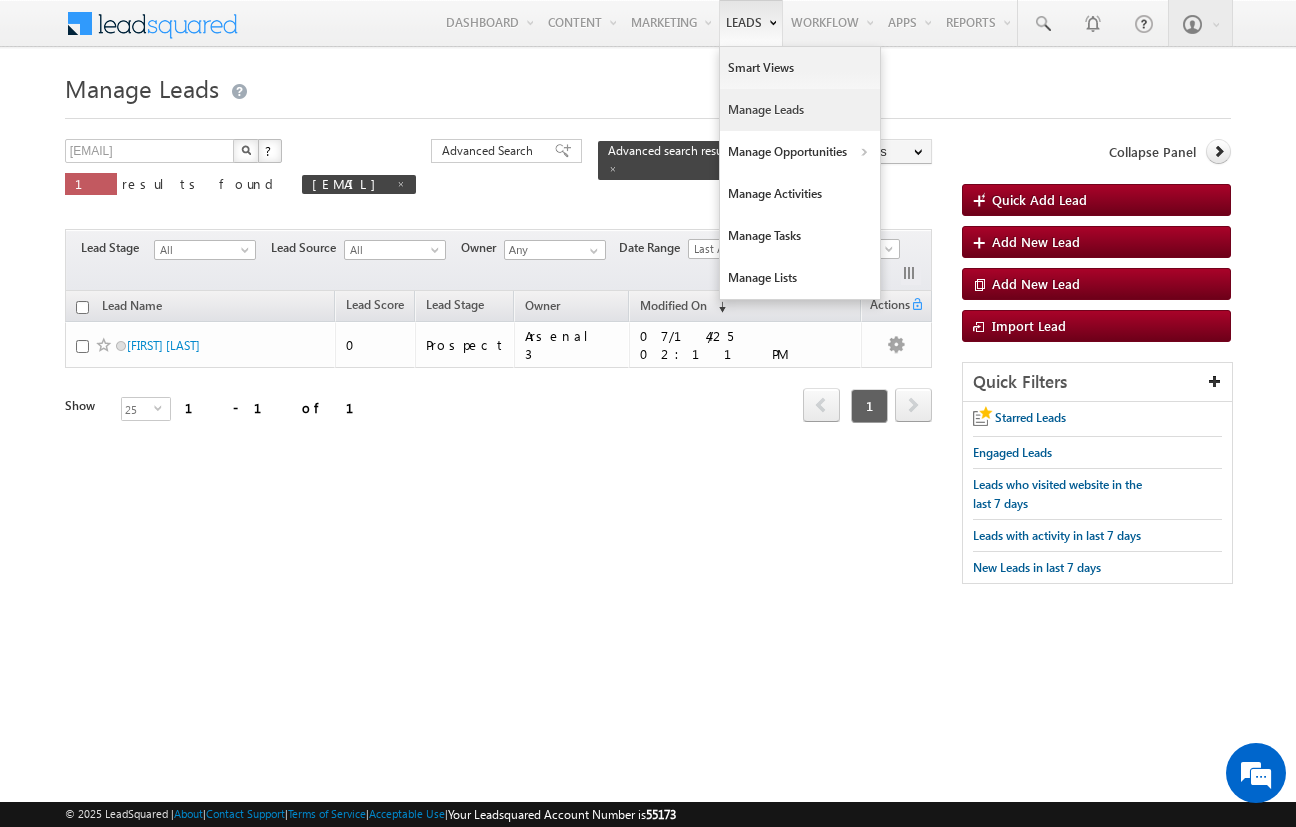 scroll, scrollTop: 0, scrollLeft: 0, axis: both 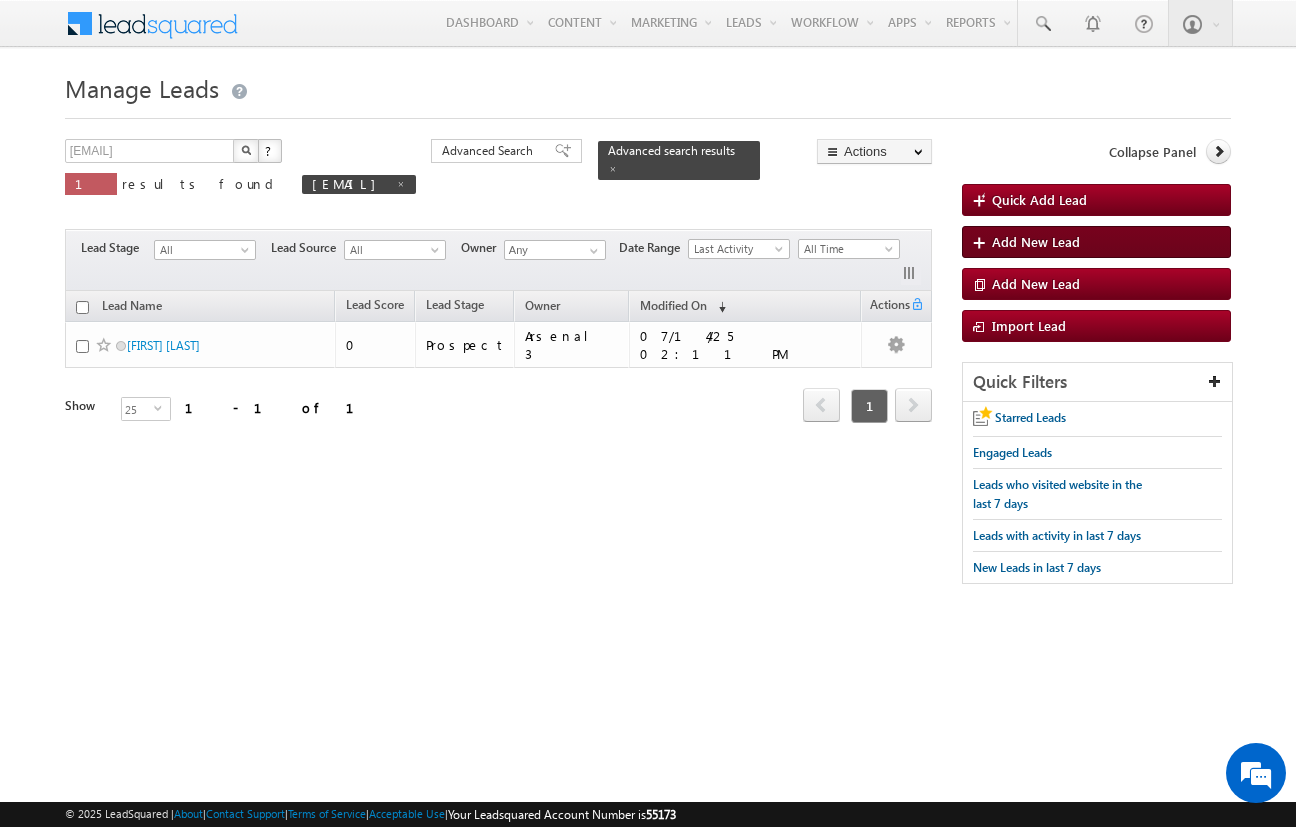 click on "Add New Lead" at bounding box center [1036, 241] 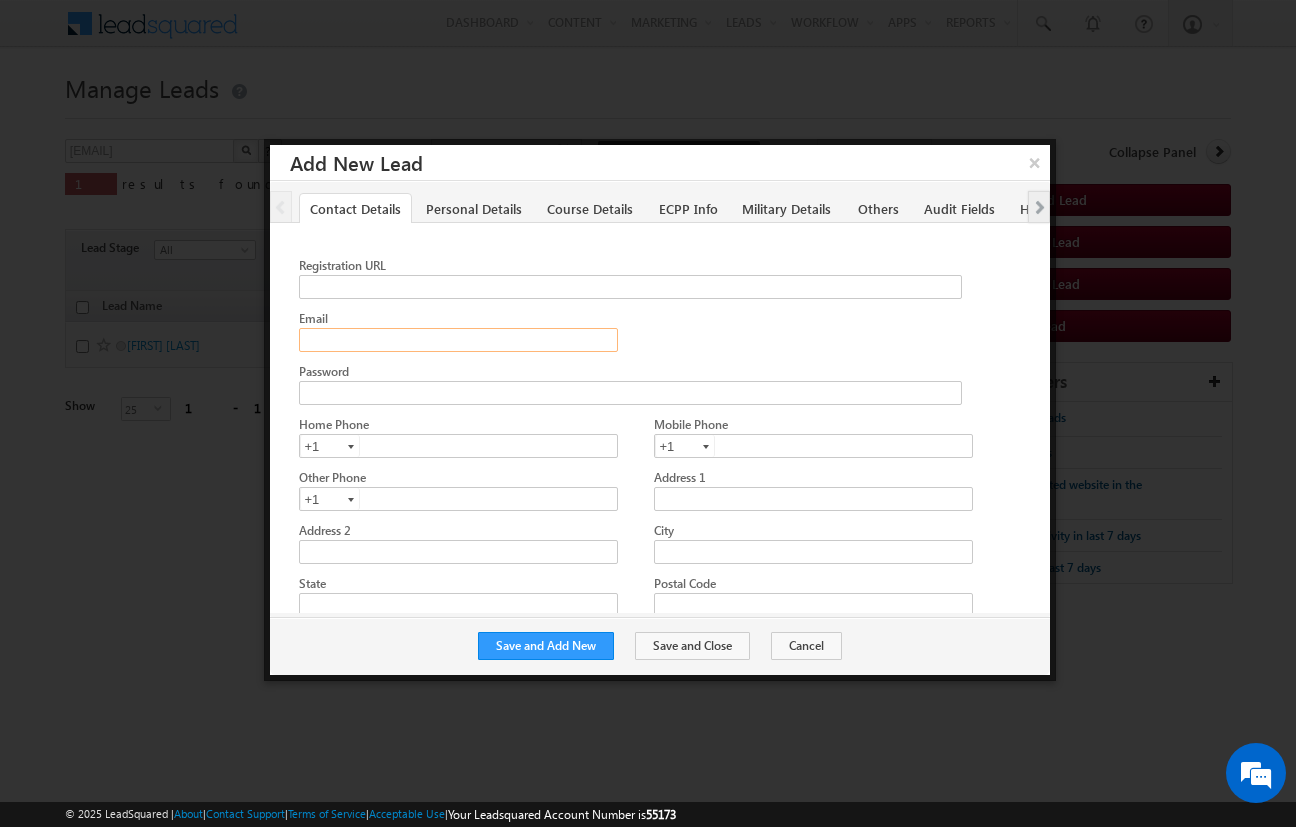 click on "Email" 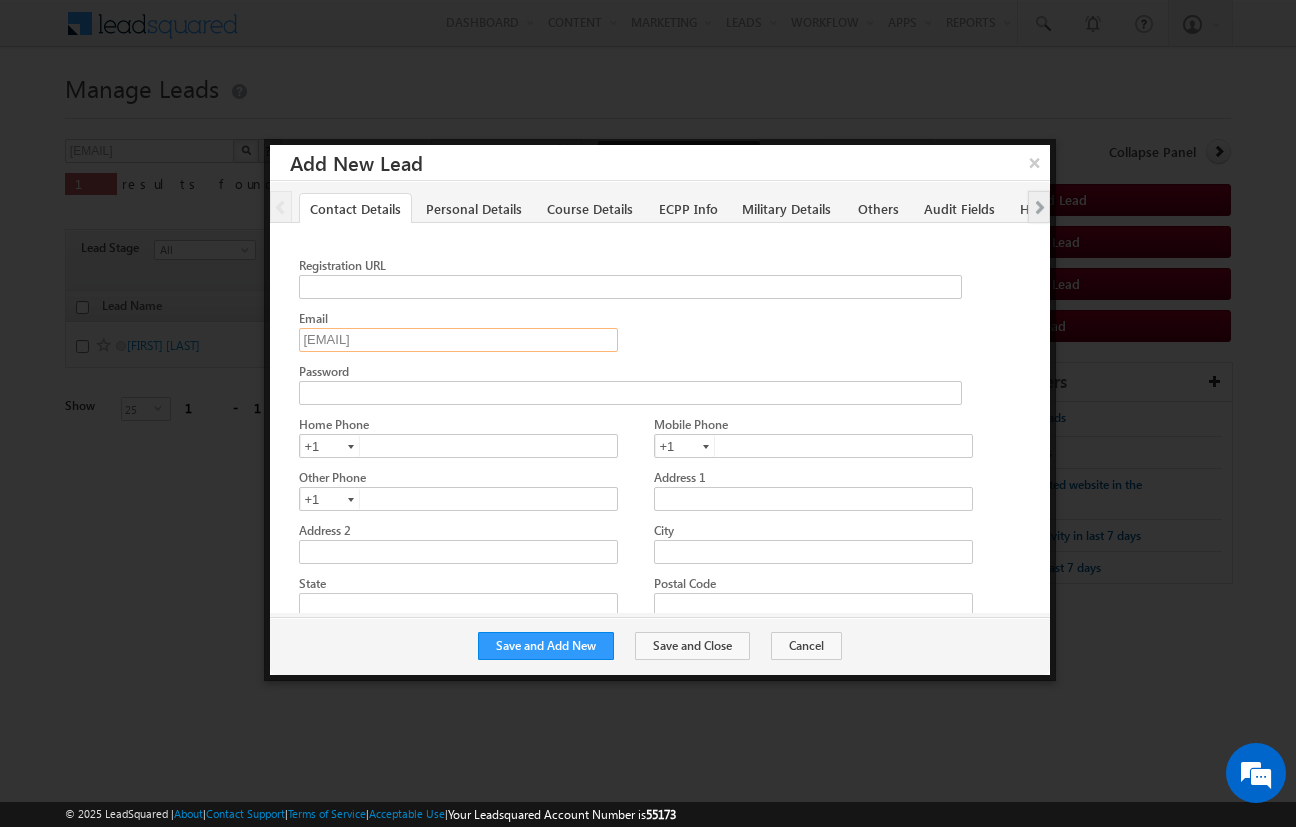 type on "amartha+test714jaxel@[EMAIL]" 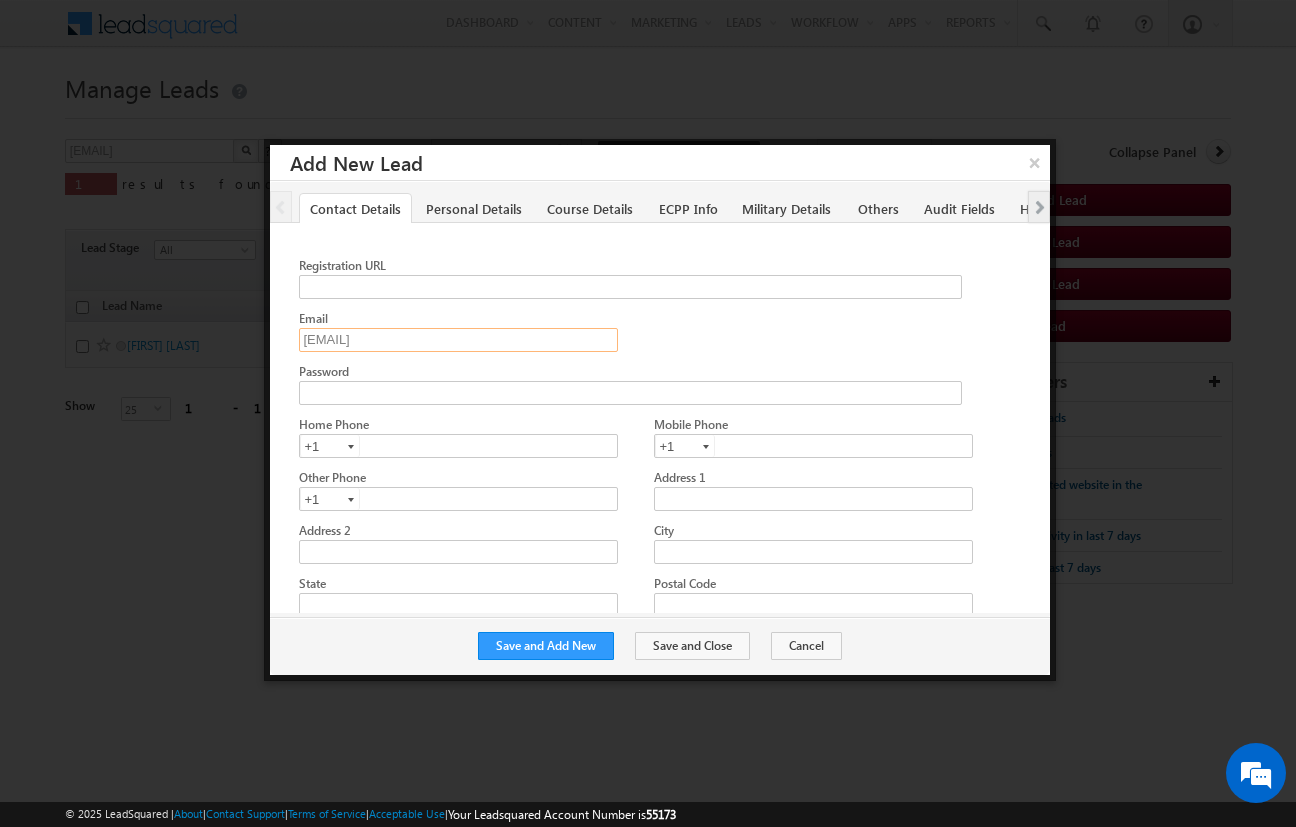 click on "[EMAIL]" 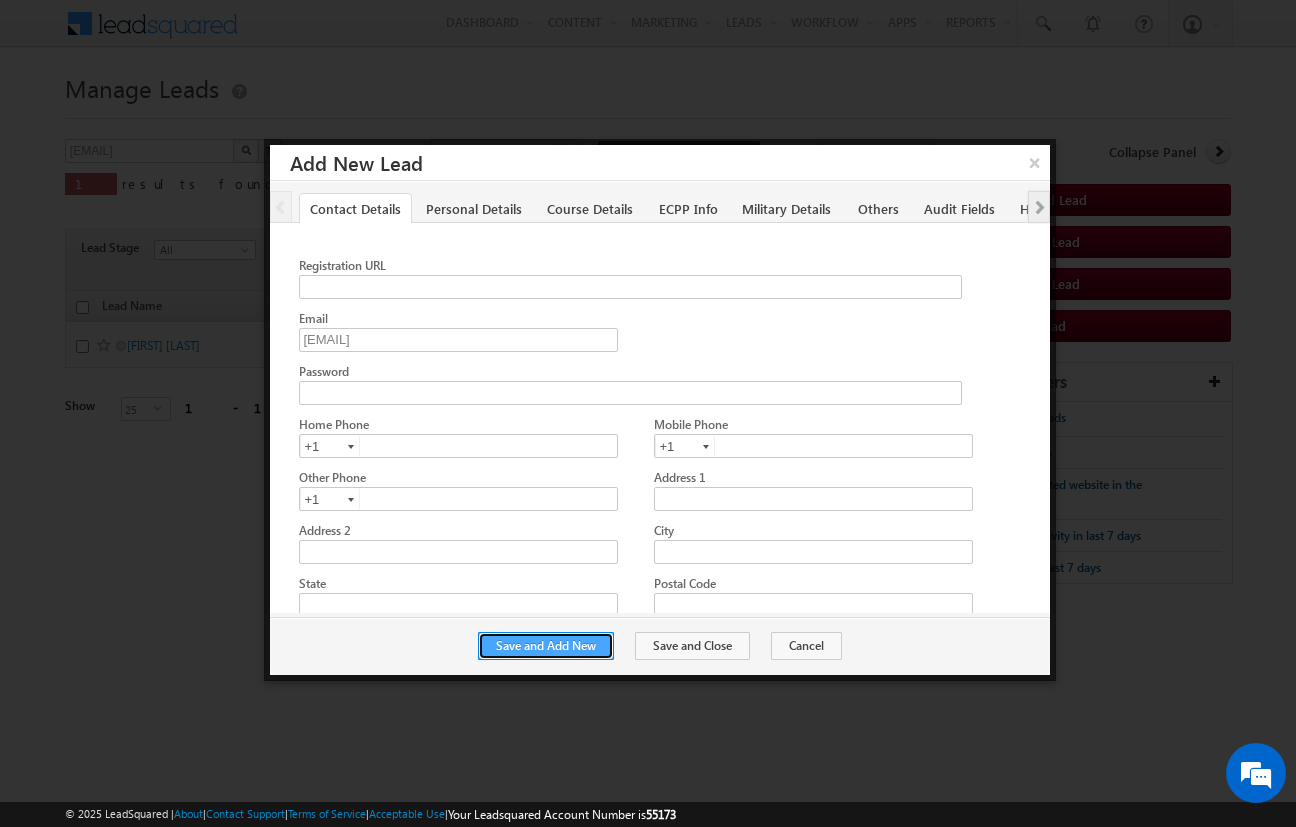 click on "Save and Add New" at bounding box center (546, 646) 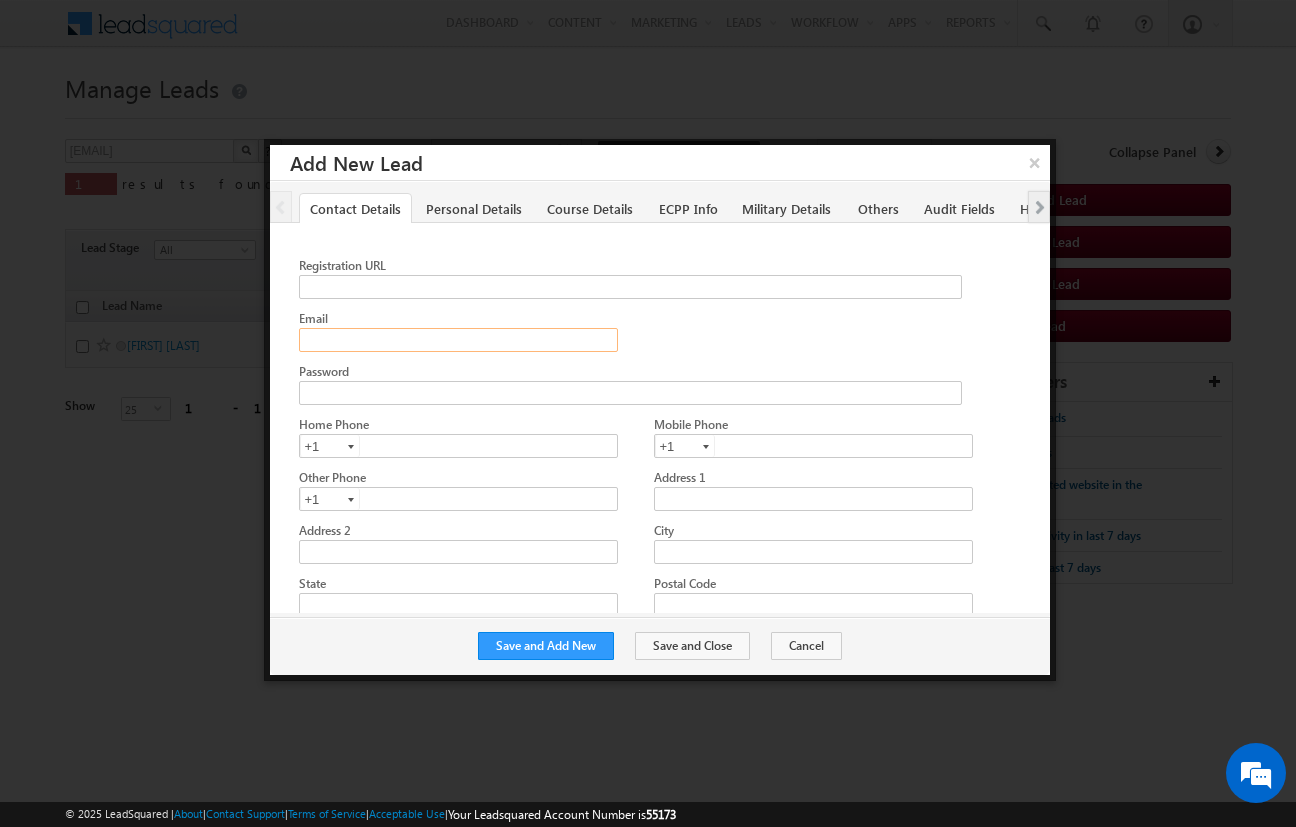 click on "Email" 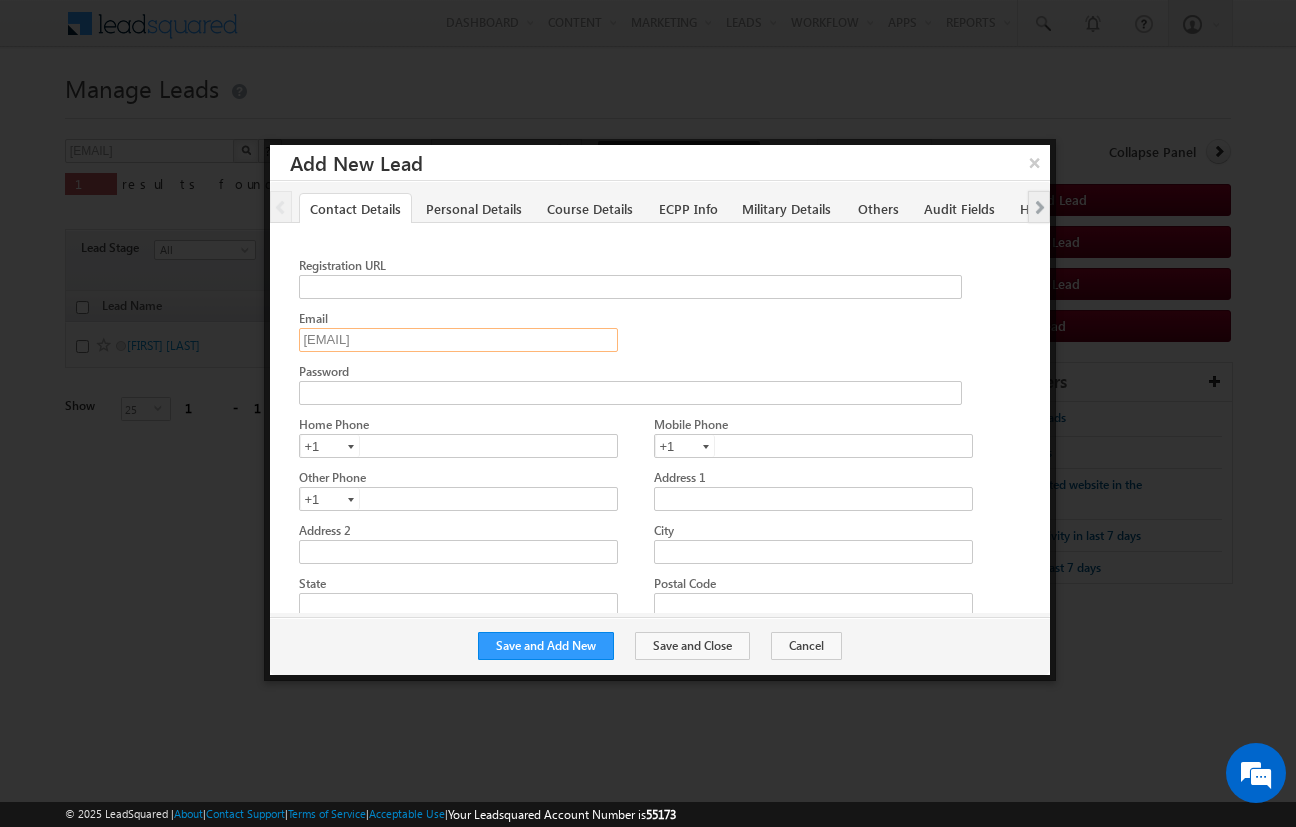 click on "amartha+test714jaxel@arsenalstudios.com" 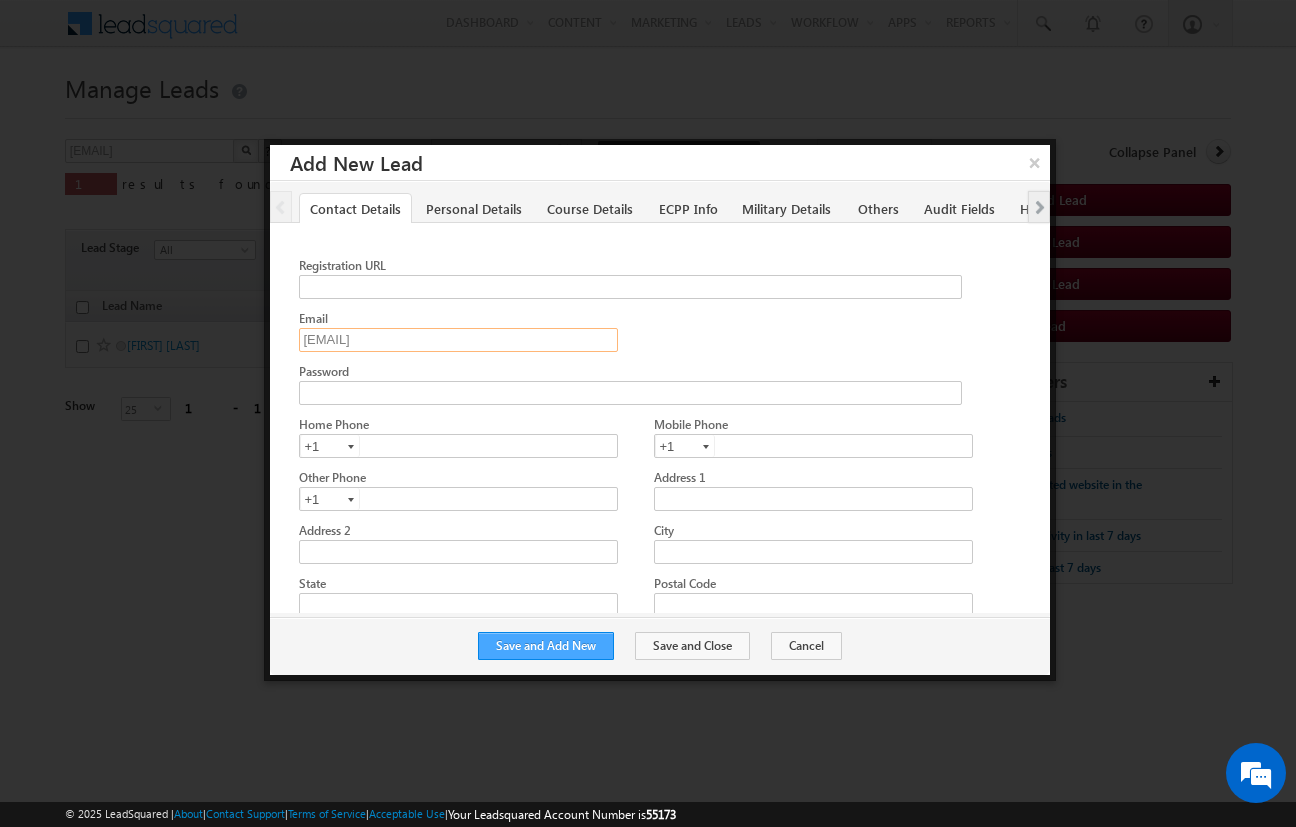 type on "amartha+test714dalel@arsenalstudios.com" 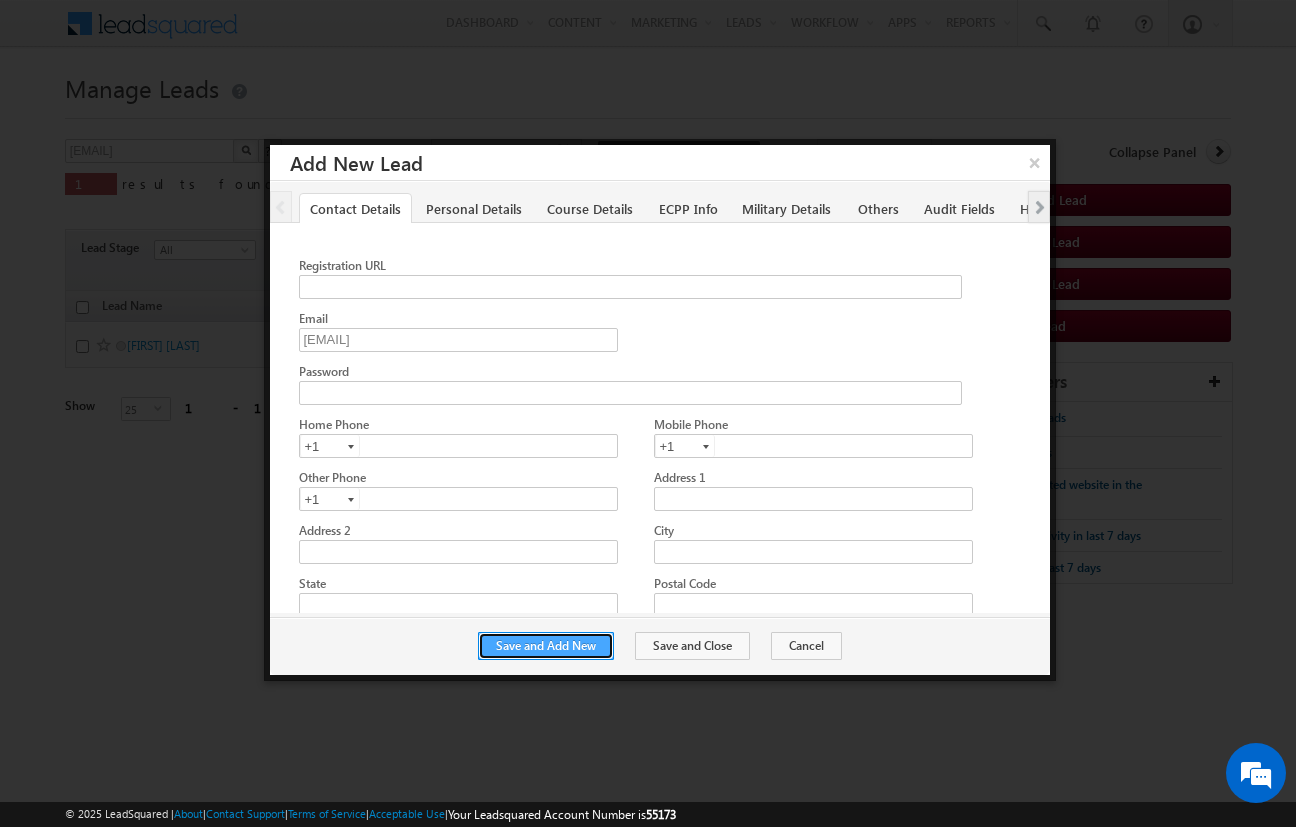 click on "Save and Add New" at bounding box center [546, 646] 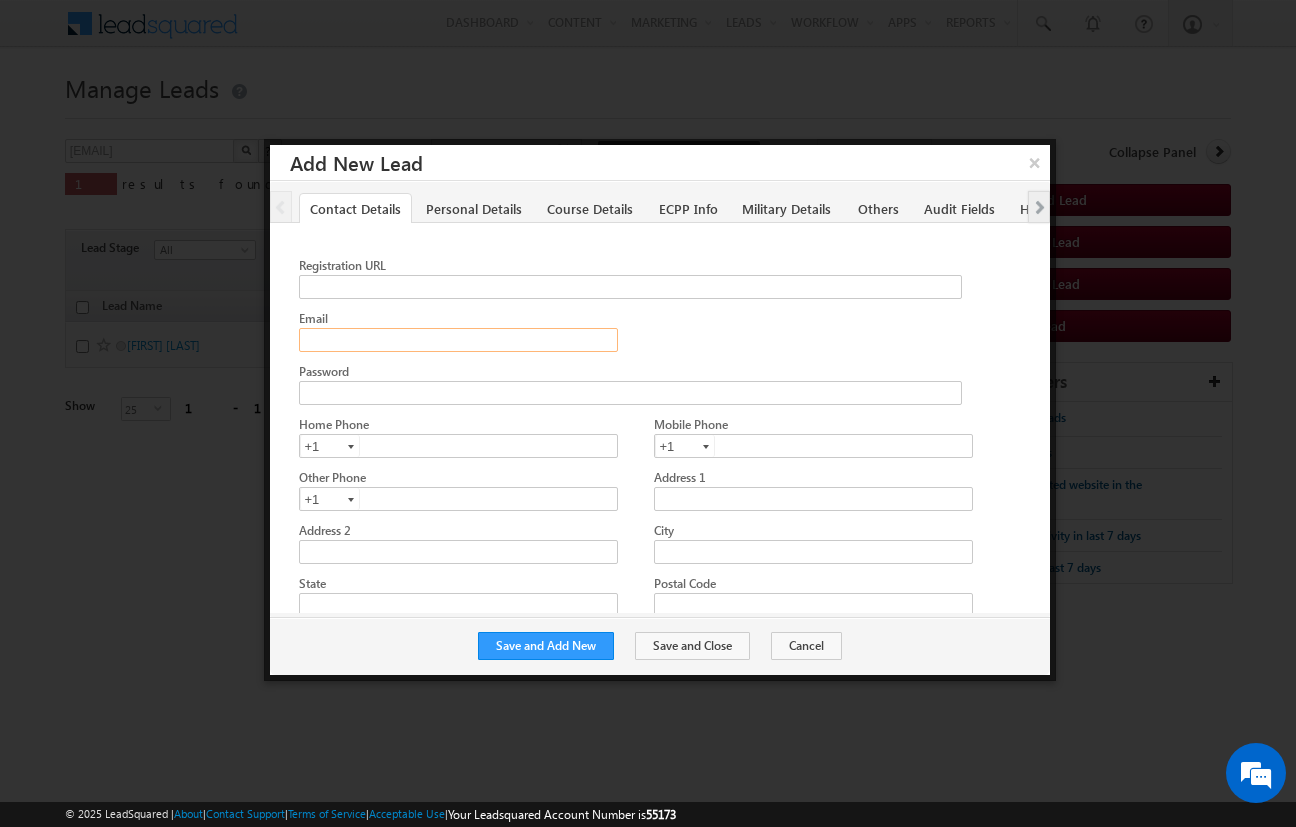 click on "Email" 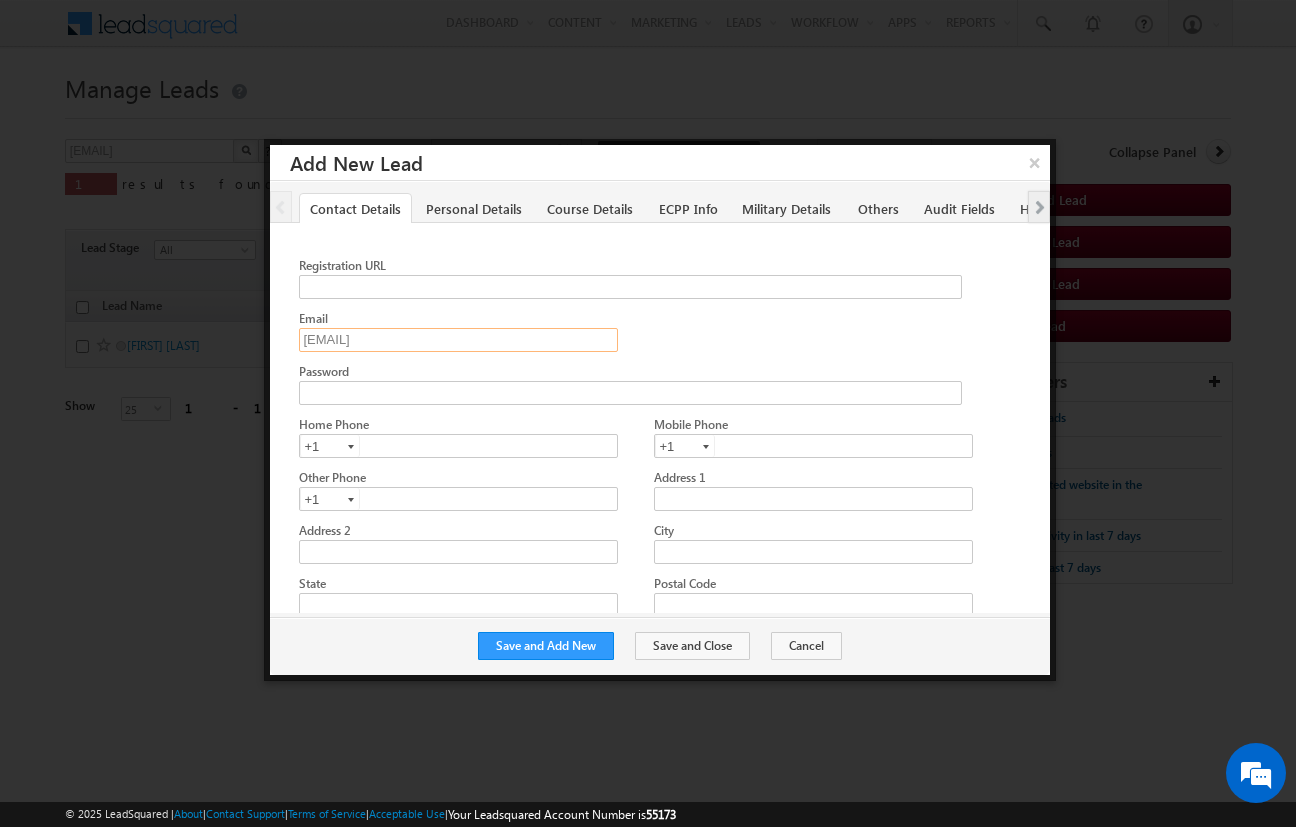 click on "amartha+test714jaxel@arsenalstudios.com" 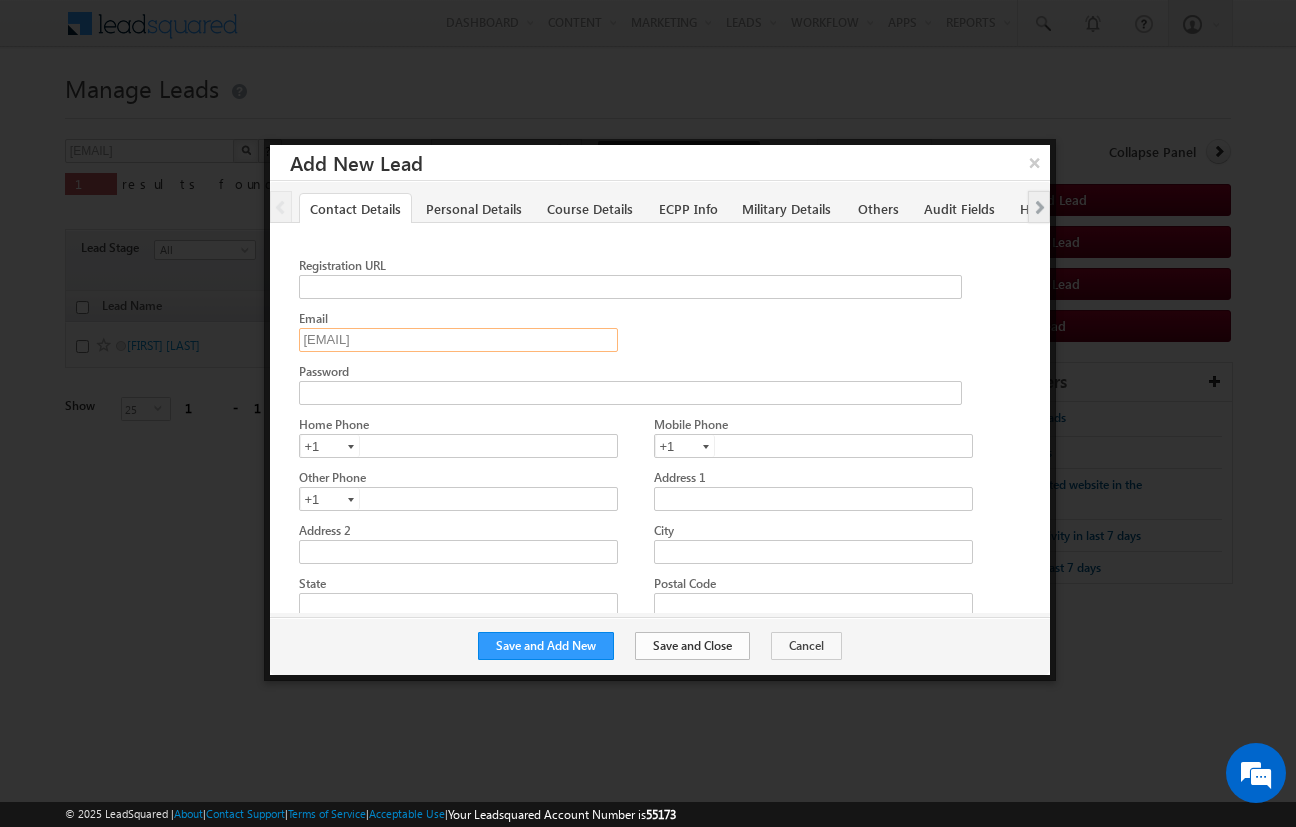 type on "[EMAIL]" 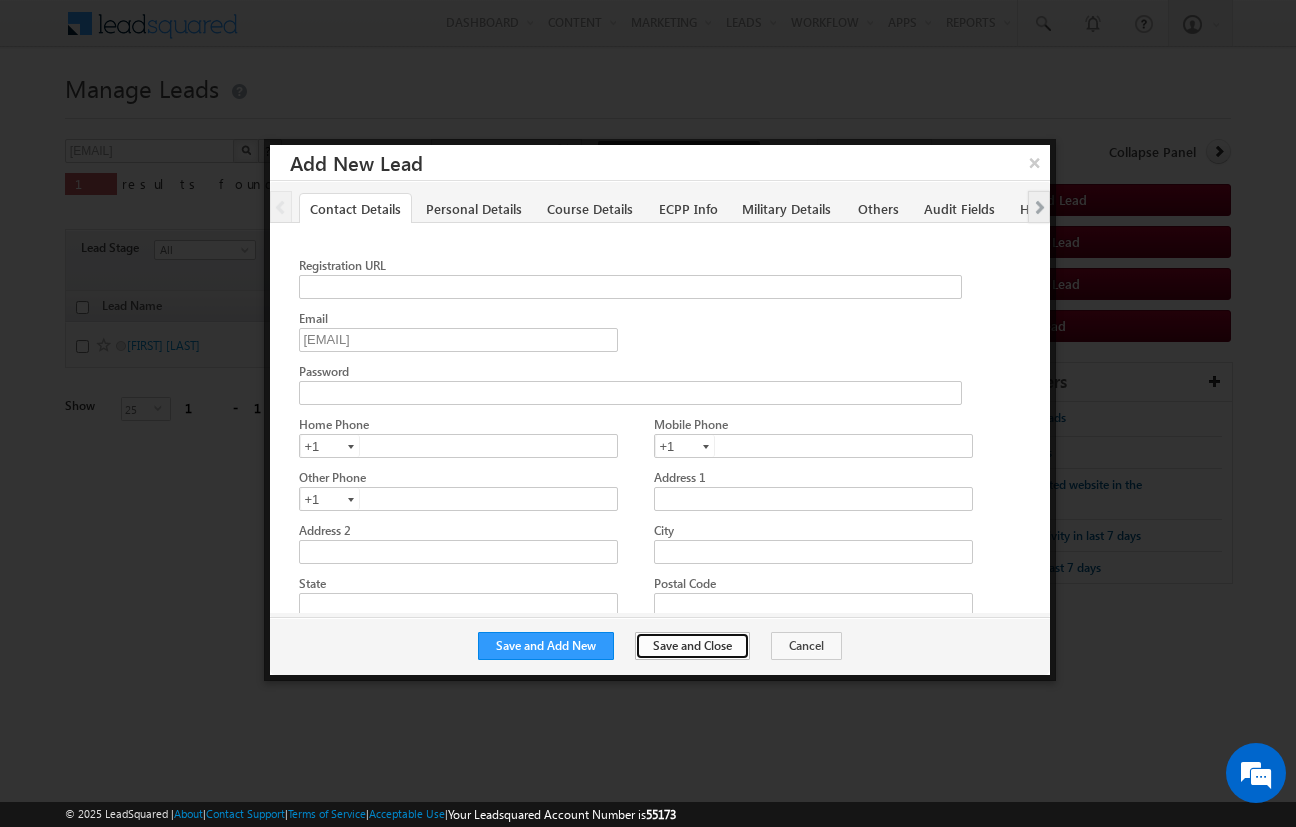click on "Save and Close" at bounding box center [692, 646] 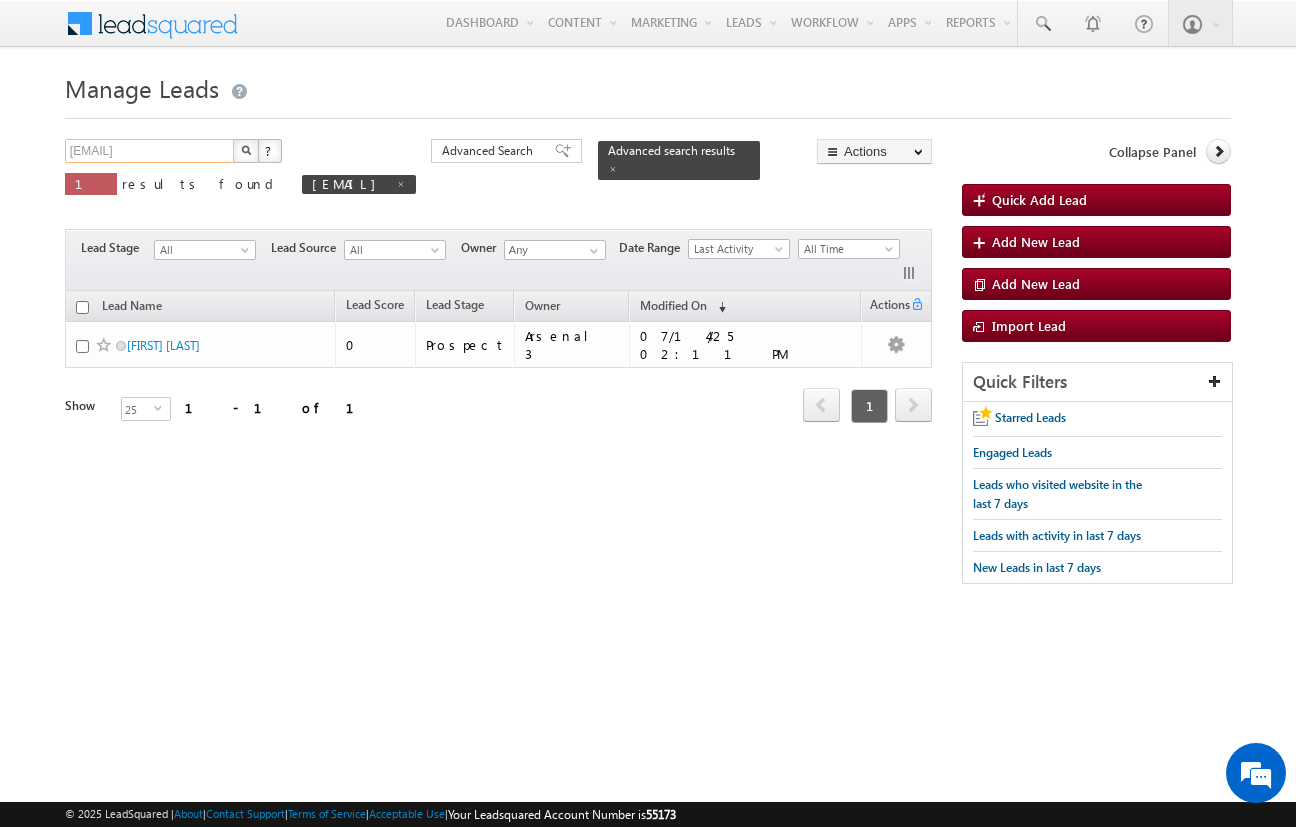 click on "amartha+test714rtrsi@arsenalstudios.com" at bounding box center [150, 151] 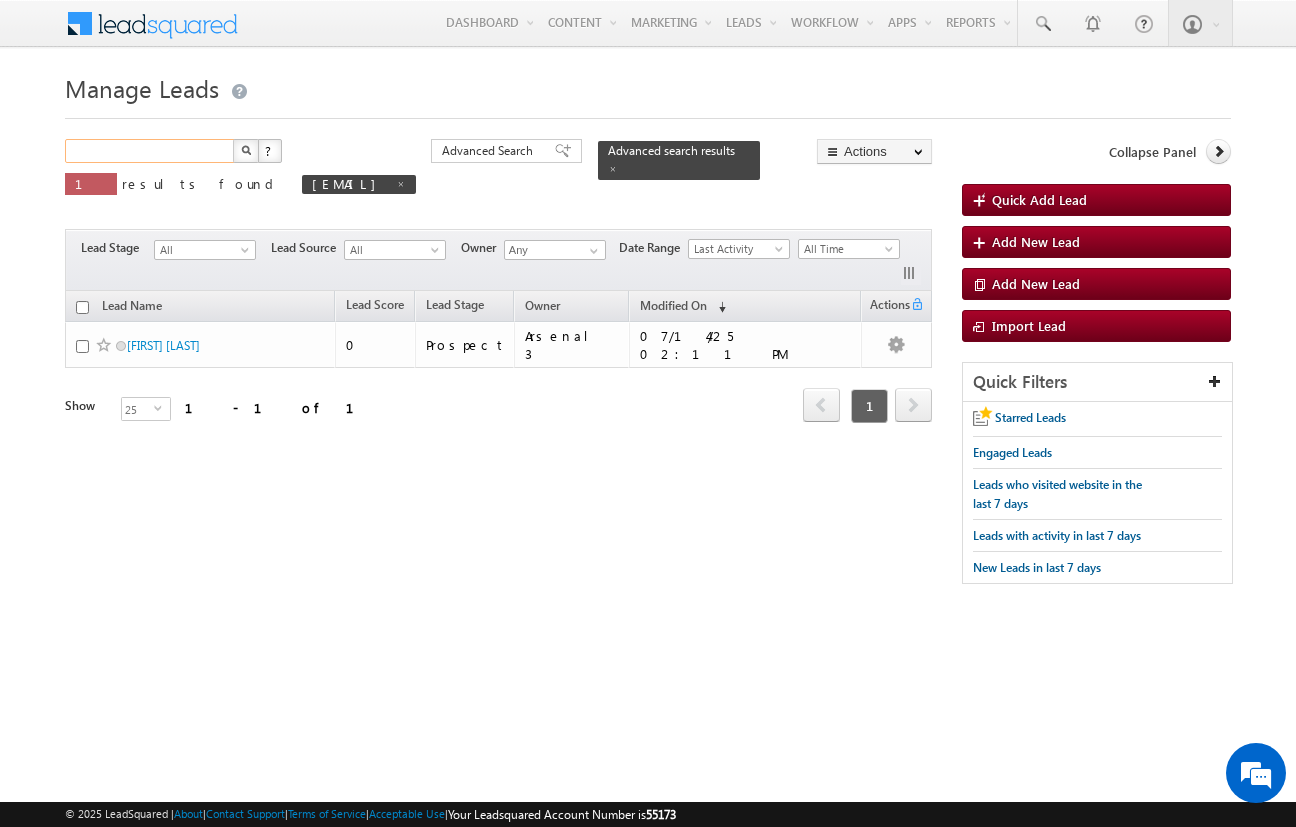 paste on "amartha+test714jaxel@arsenalstudios.com" 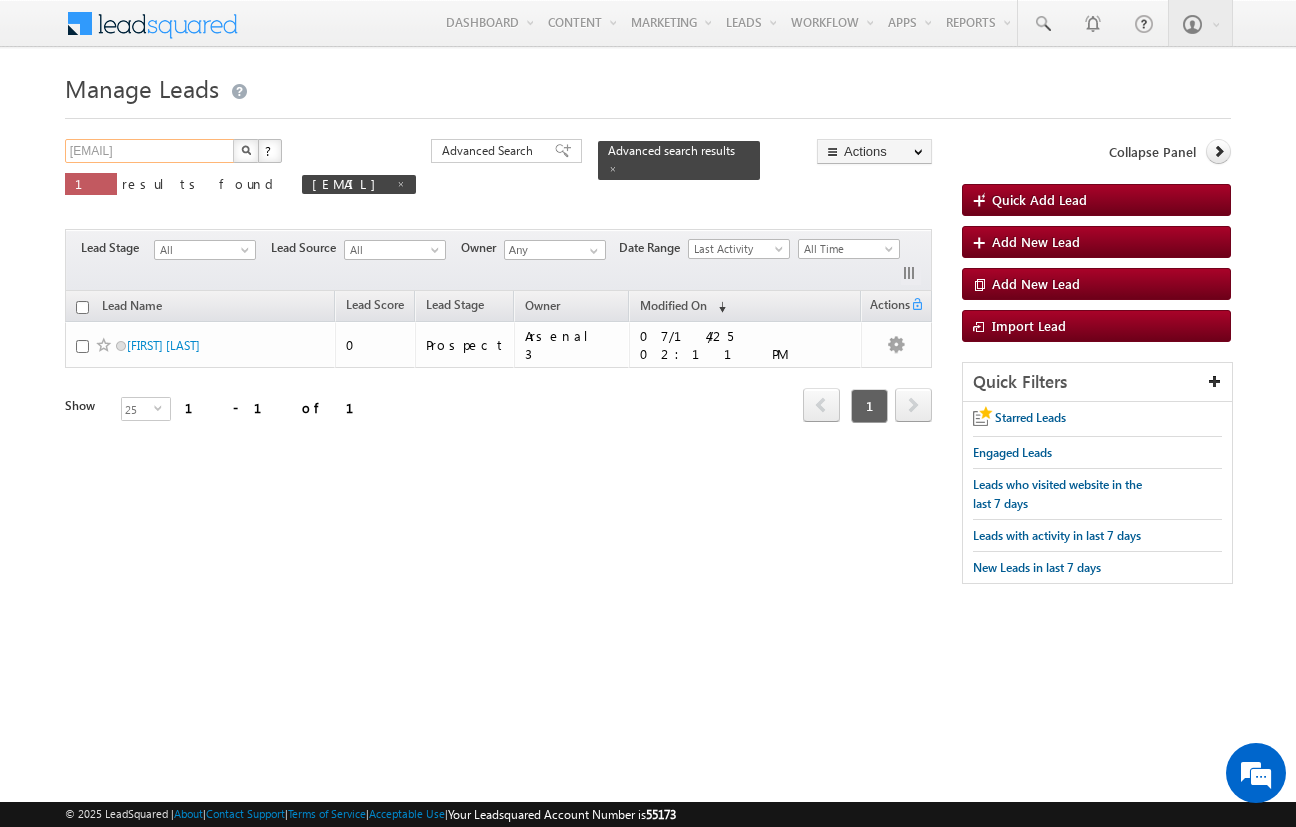scroll, scrollTop: 0, scrollLeft: 69, axis: horizontal 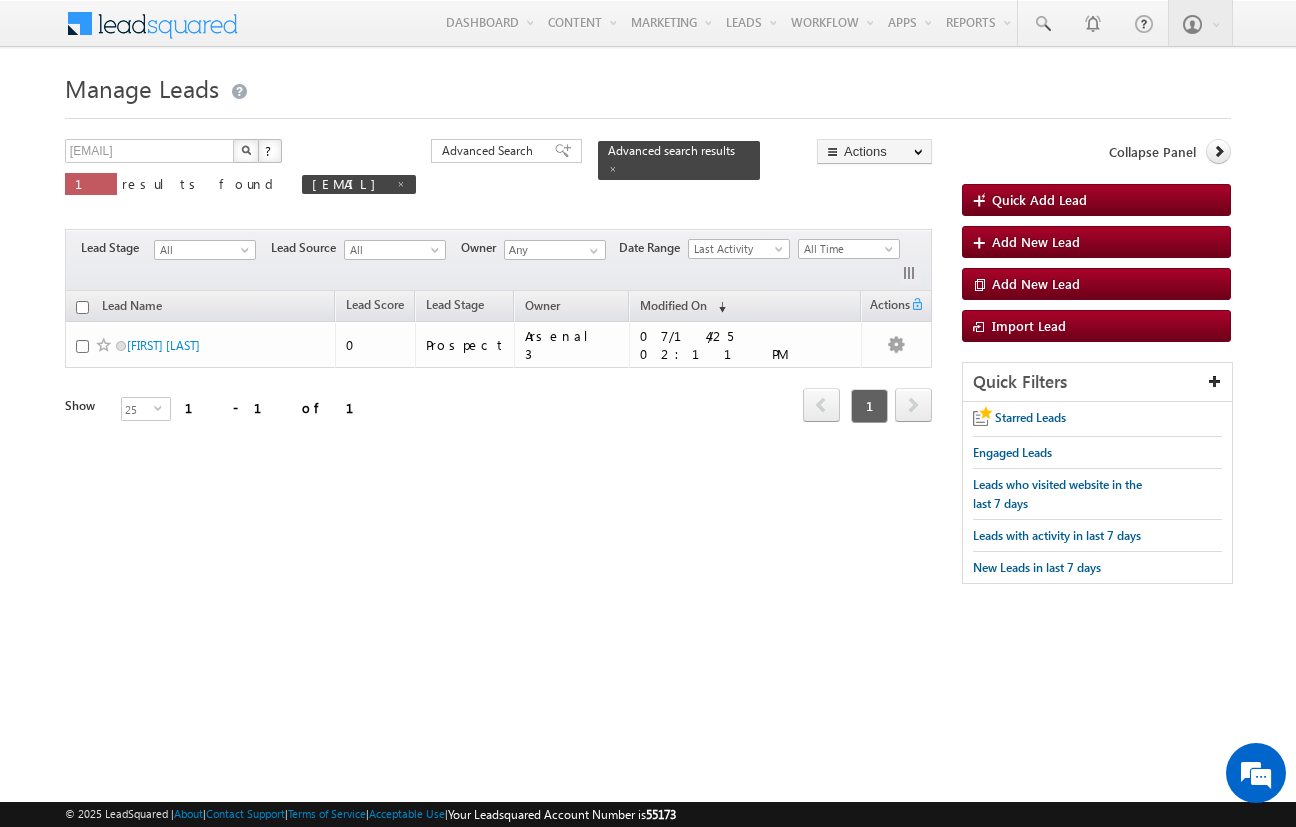 click at bounding box center [246, 150] 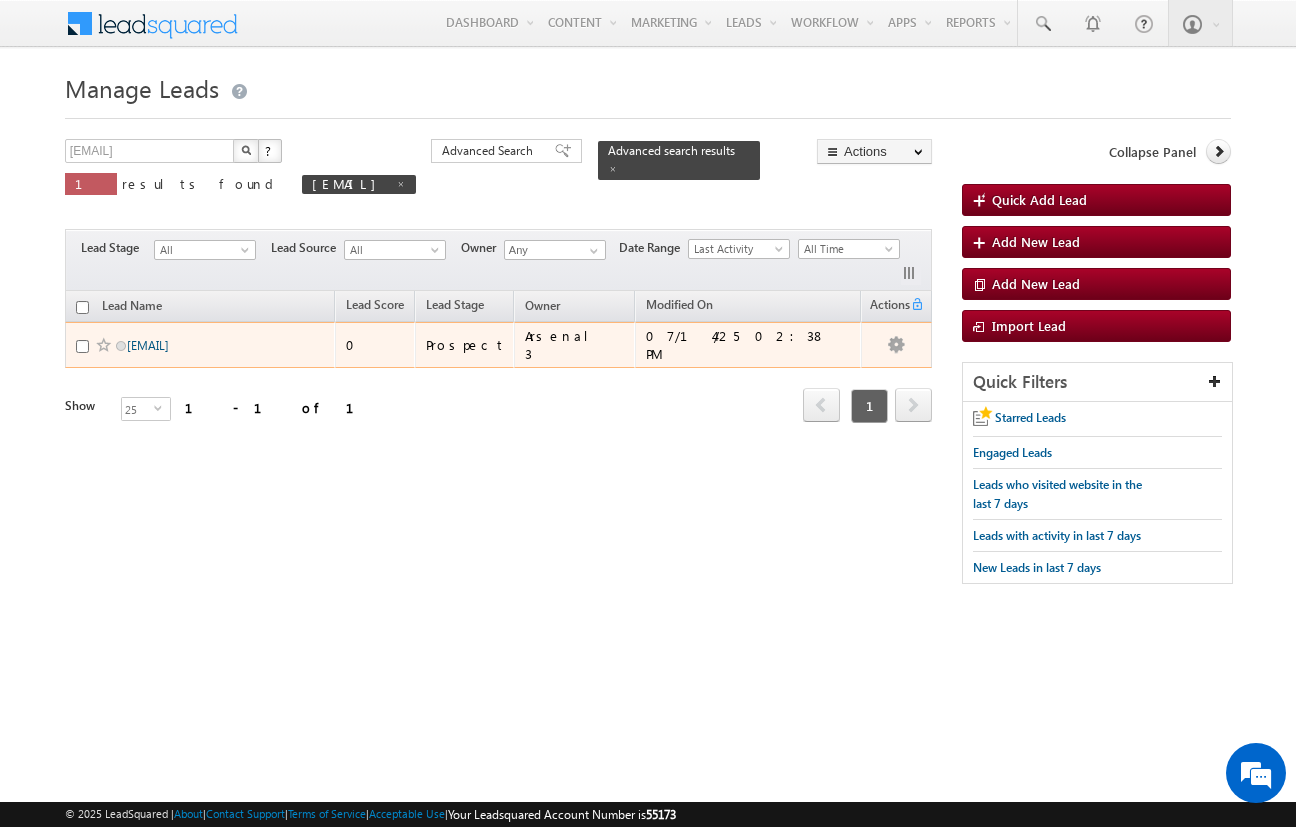 click on "amartha+test714jaxel@arsenalstudios.com" at bounding box center (148, 345) 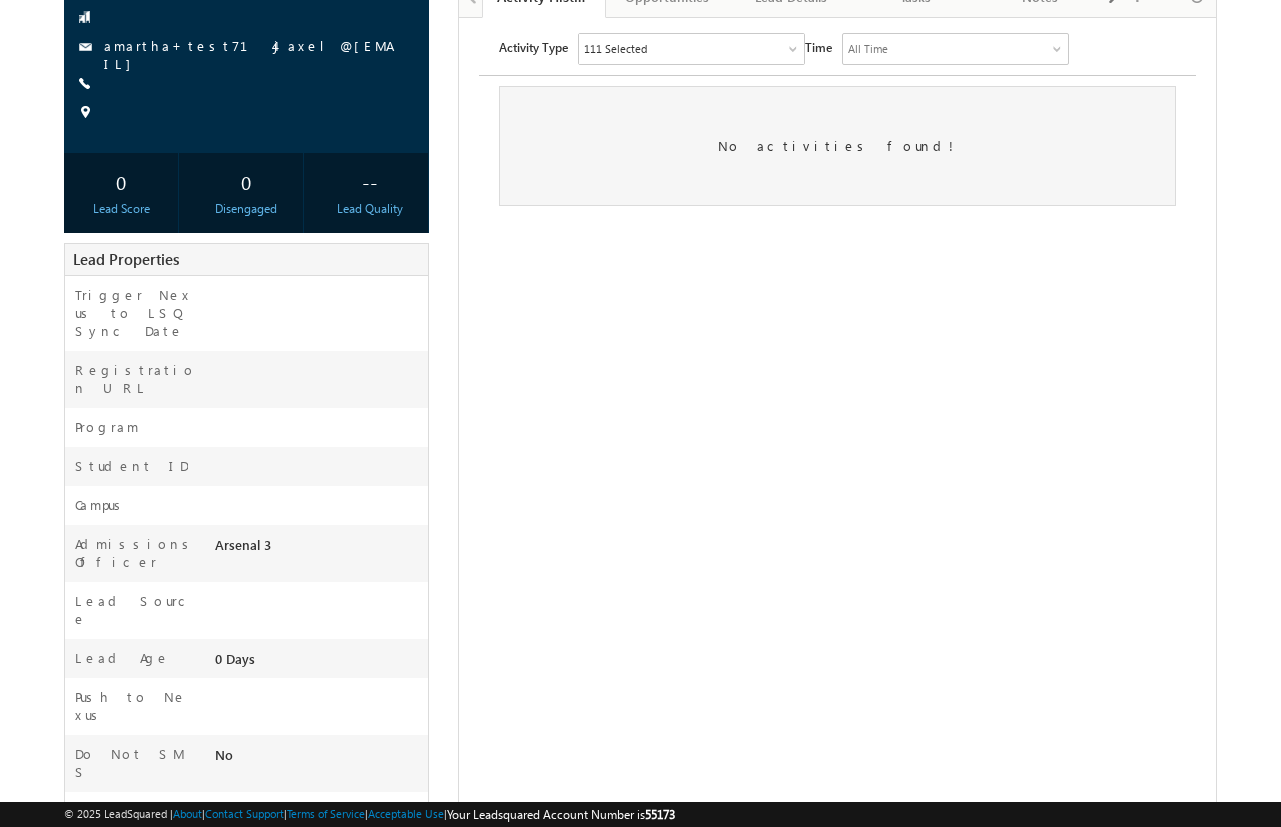 scroll, scrollTop: 257, scrollLeft: 0, axis: vertical 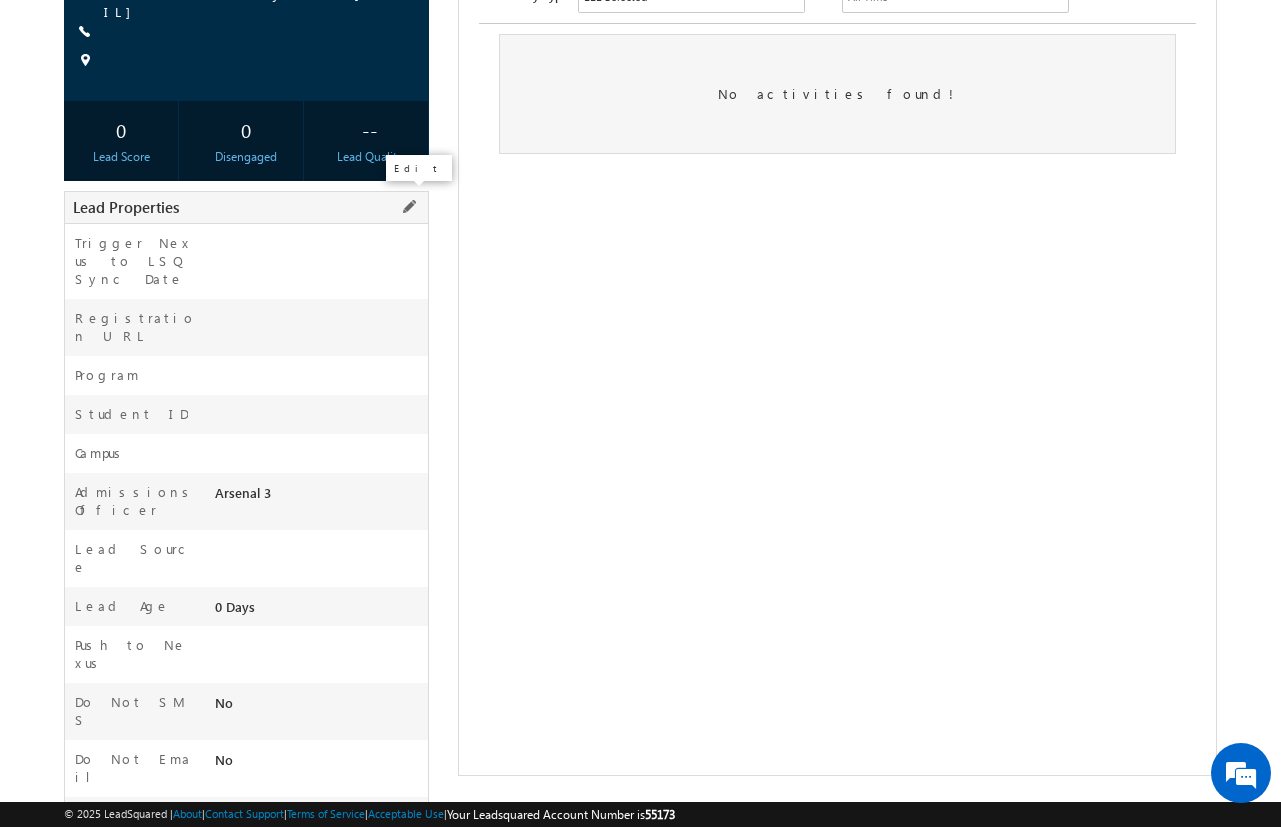 click at bounding box center [409, 207] 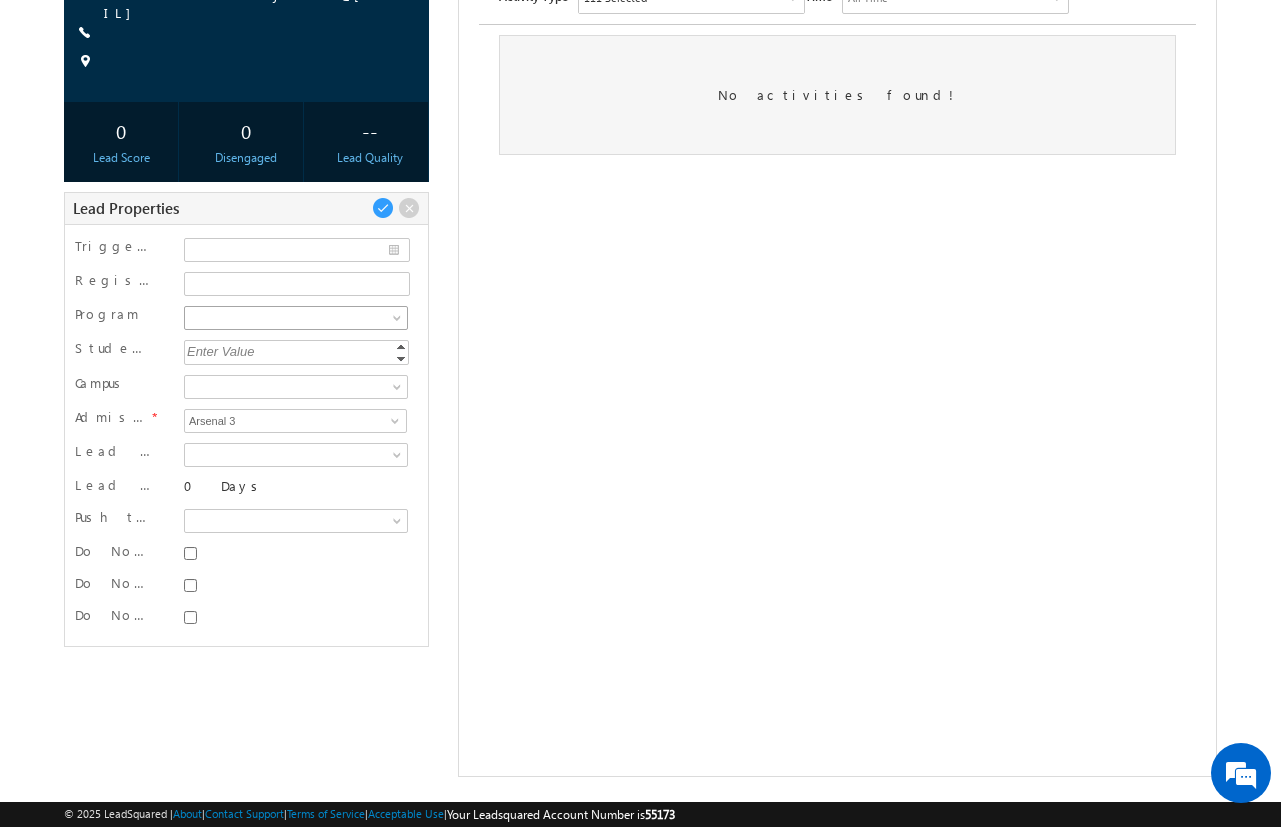 click at bounding box center [294, 318] 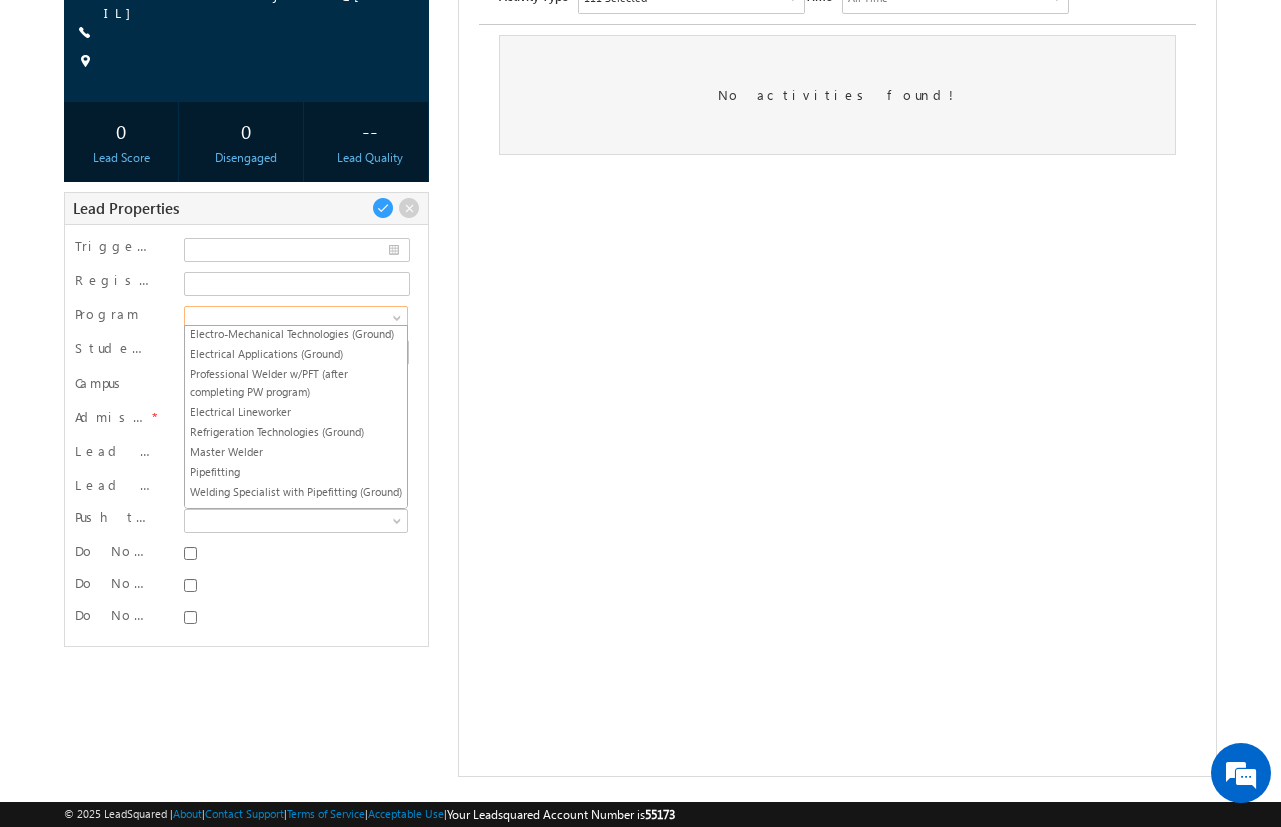 scroll, scrollTop: 0, scrollLeft: 0, axis: both 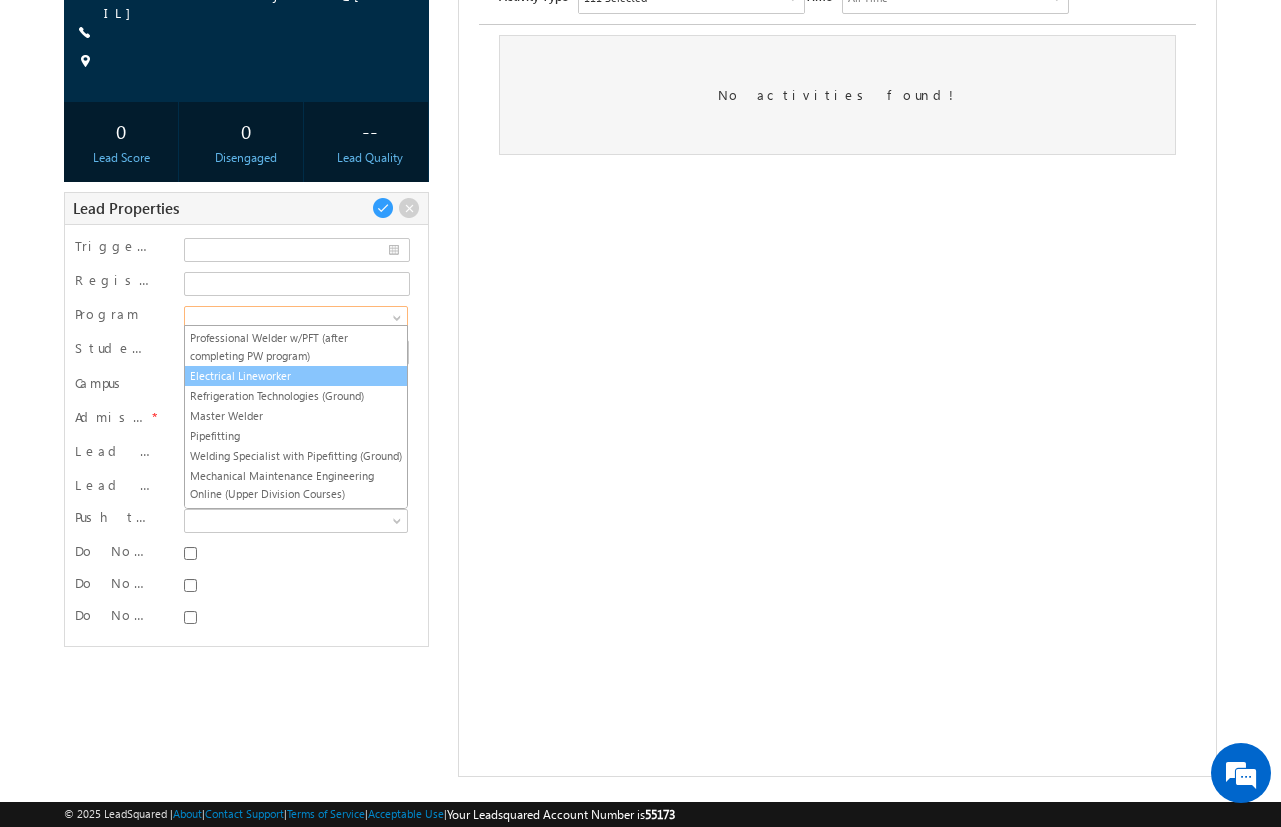 click on "Electrical Lineworker" at bounding box center (296, 376) 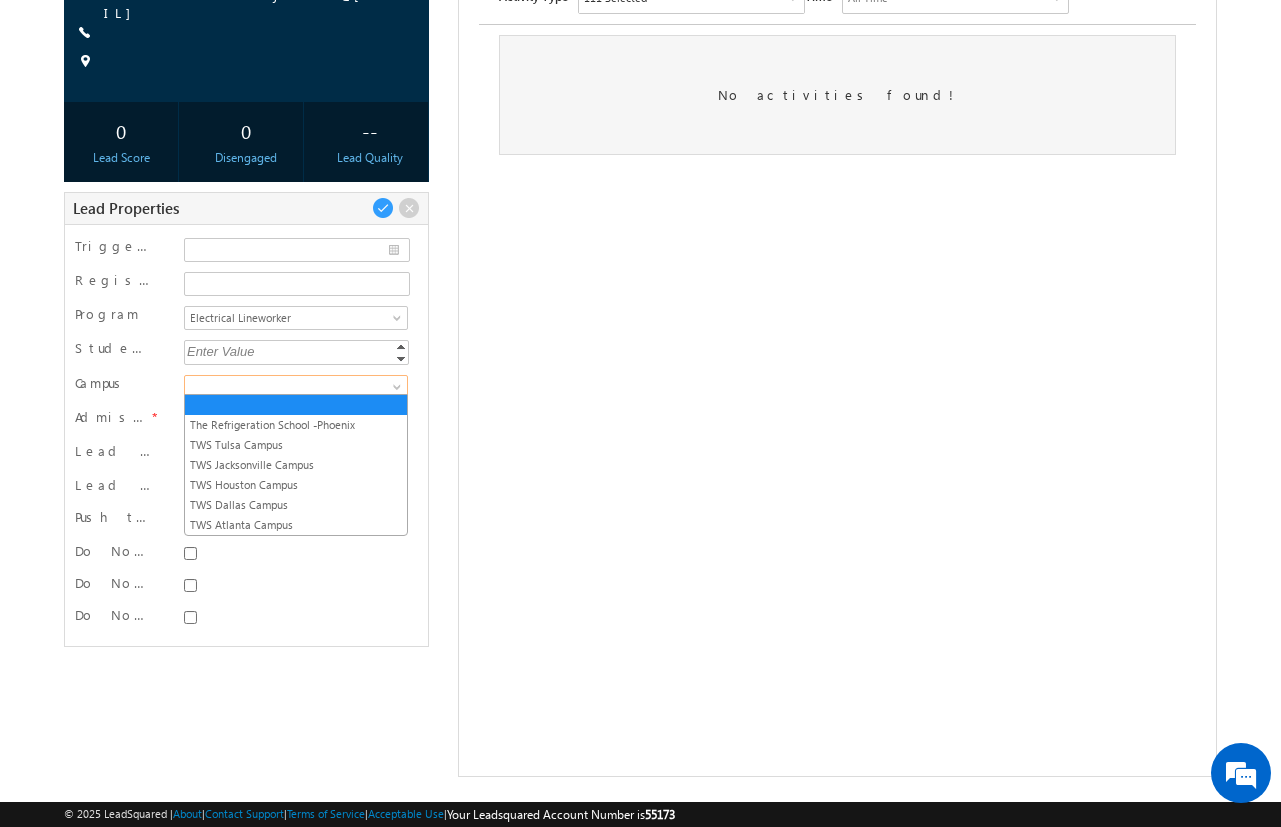 click at bounding box center [294, 387] 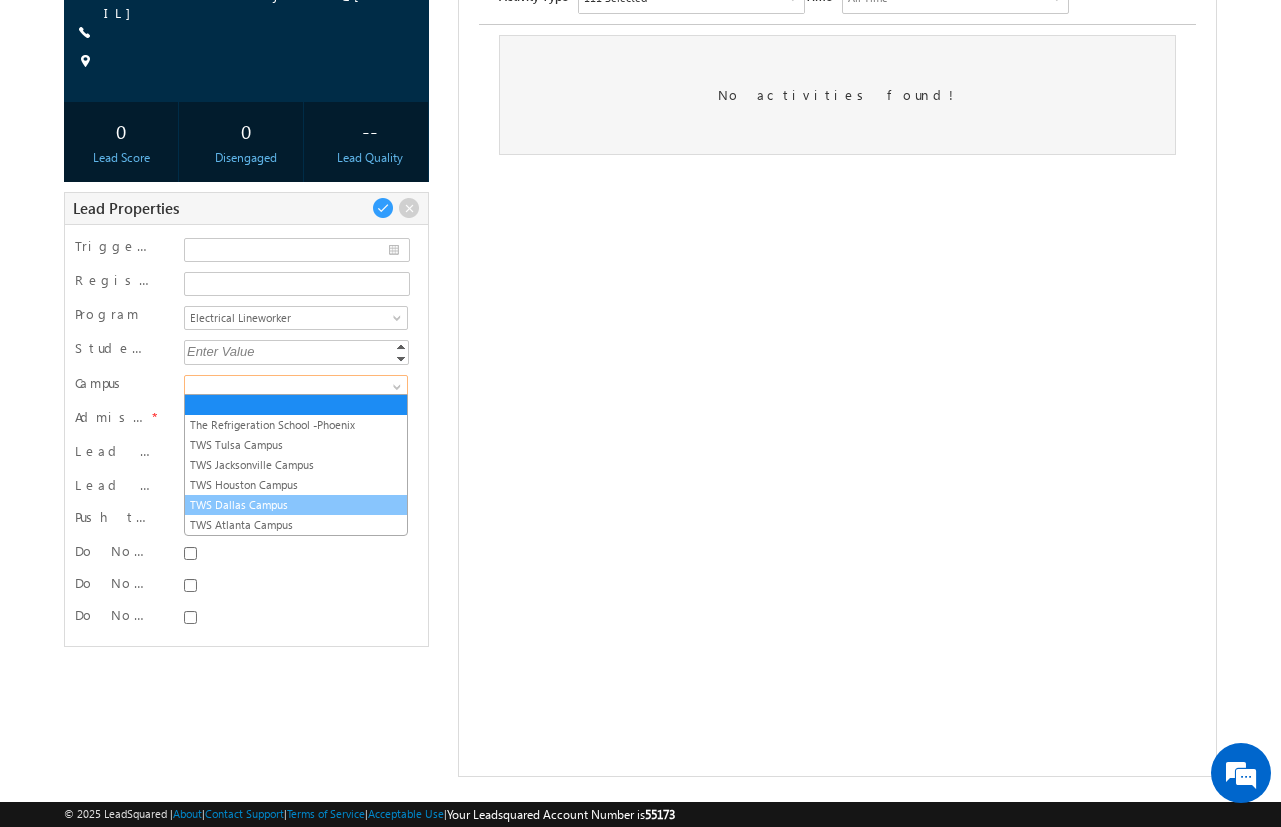 click on "TWS Dallas Campus" at bounding box center [296, 505] 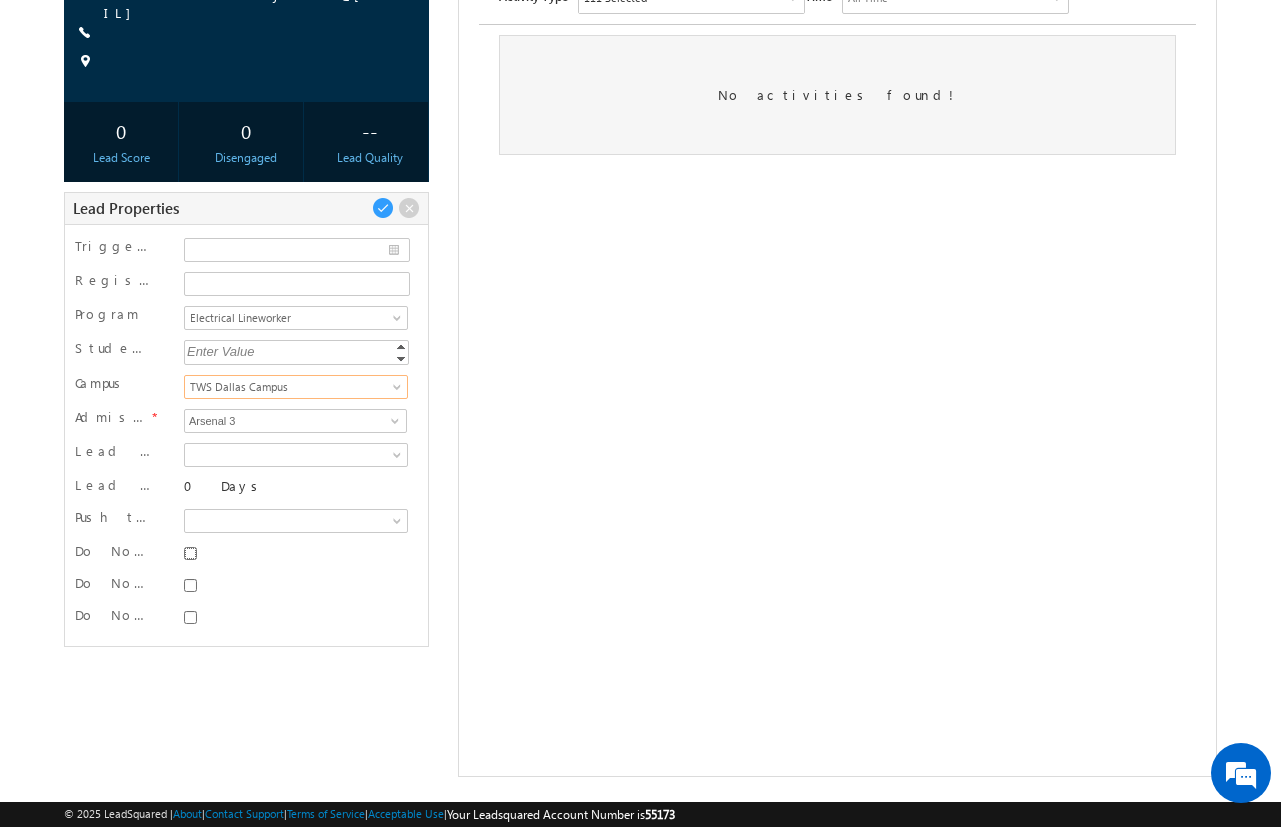 click on "Do Not SMS" at bounding box center [190, 553] 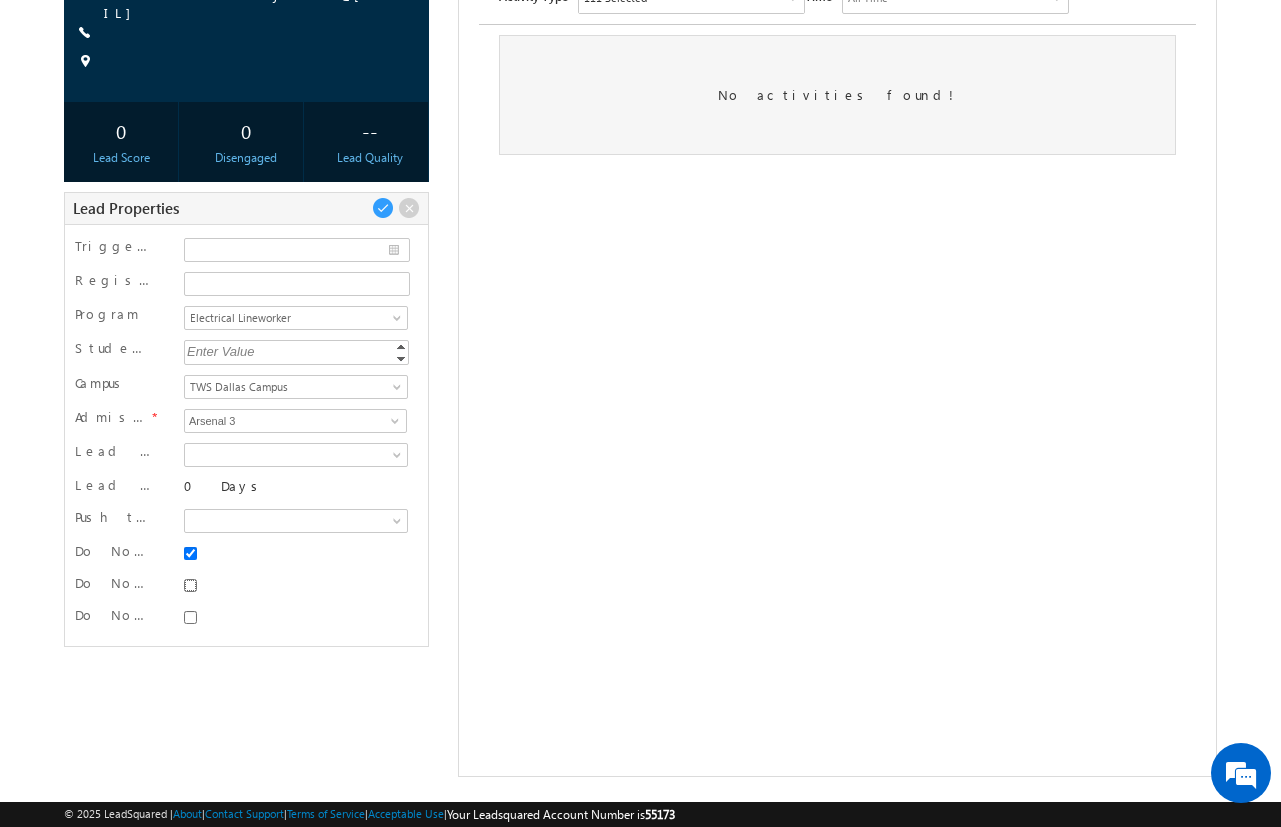 click on "Do Not Email" at bounding box center [190, 585] 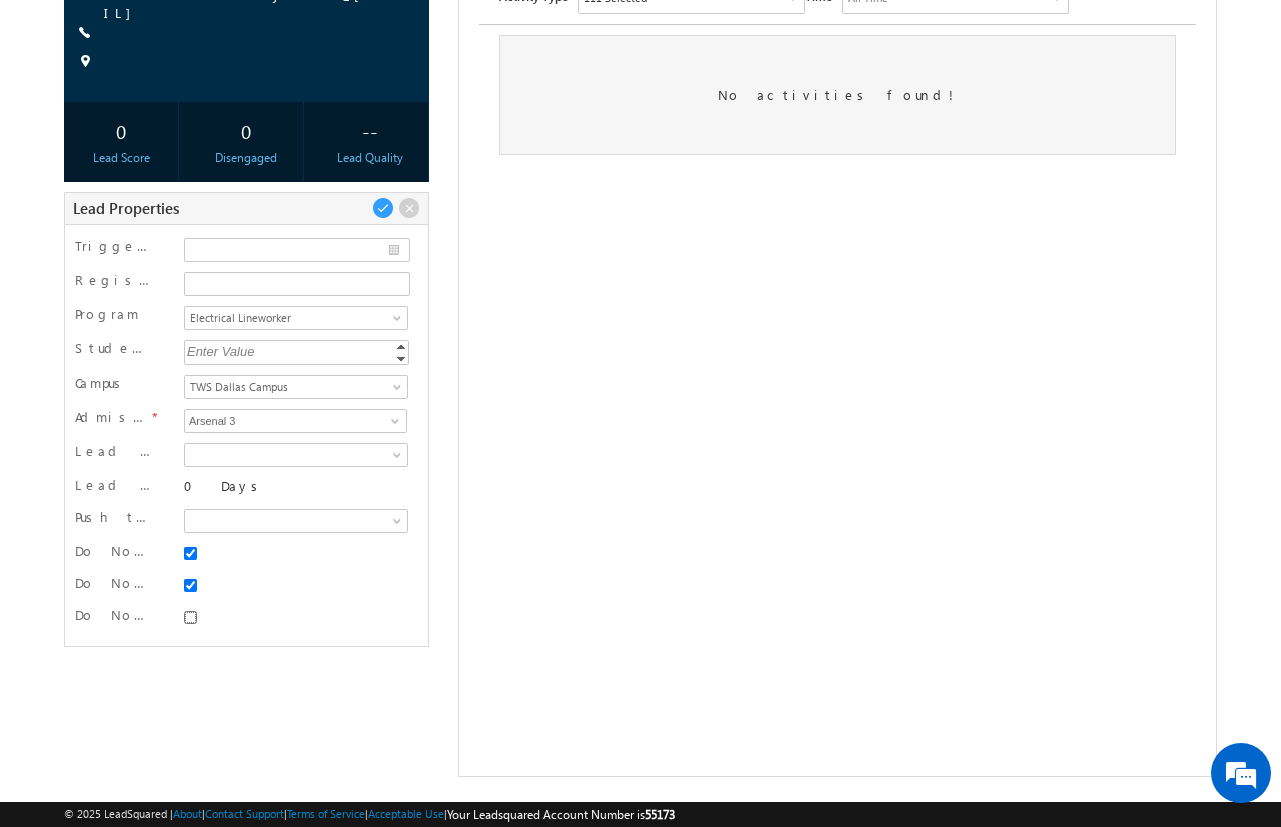 click on "Do Not Call" at bounding box center [190, 617] 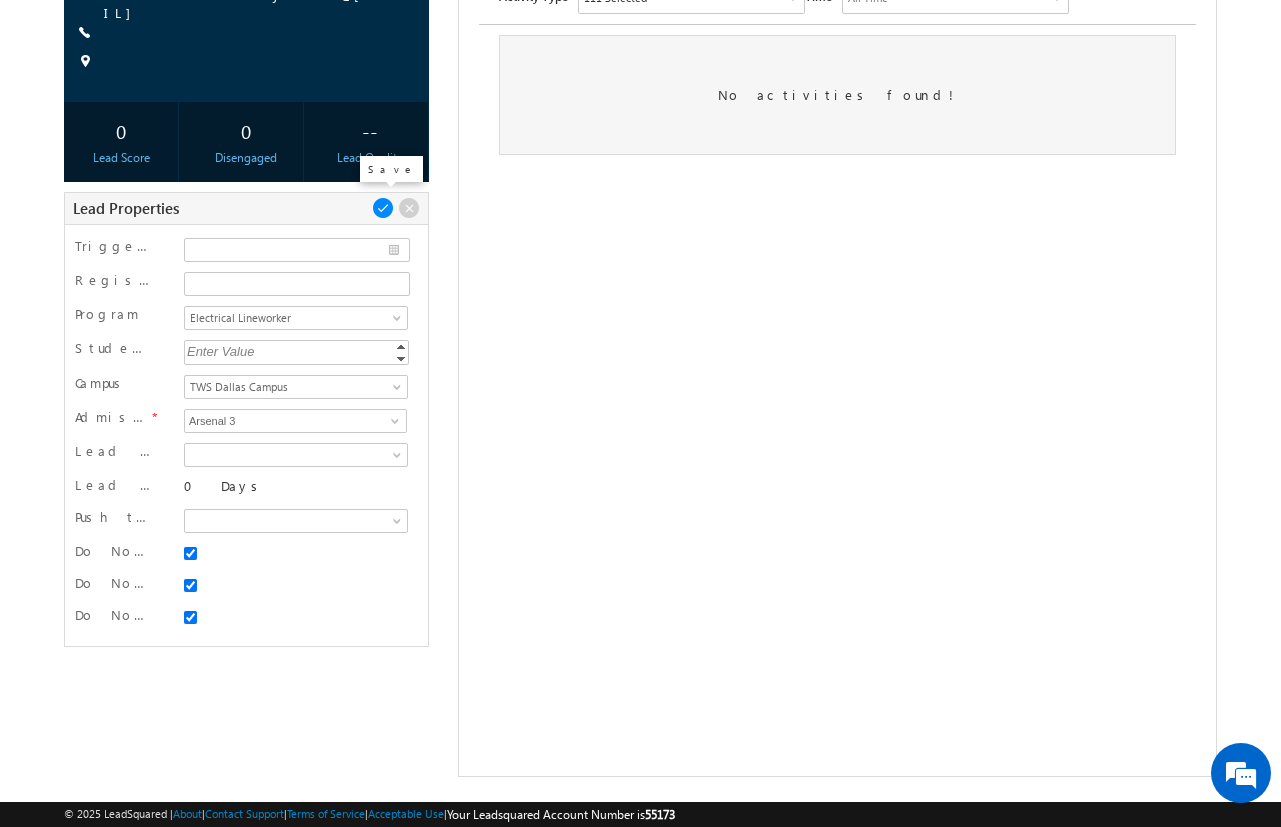 click at bounding box center (383, 208) 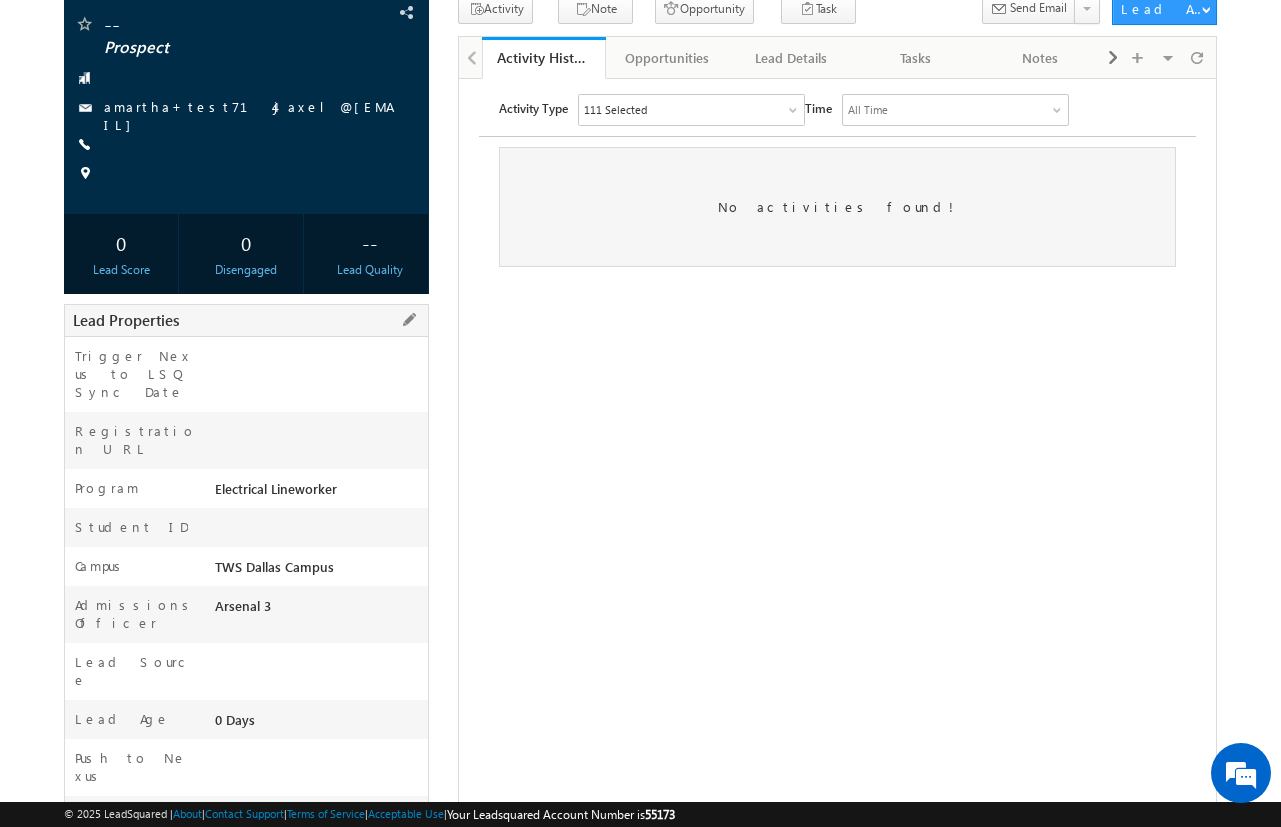 scroll, scrollTop: 0, scrollLeft: 0, axis: both 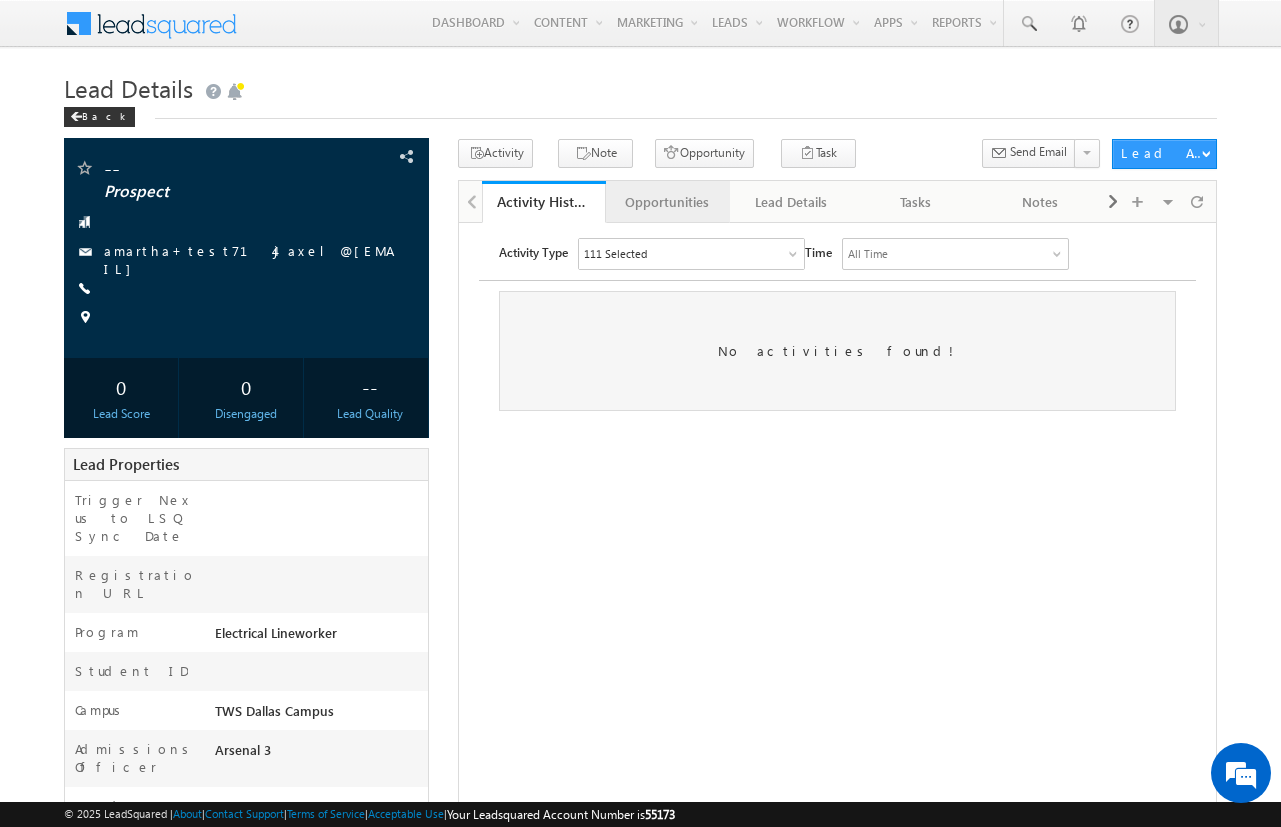 click on "Opportunities" at bounding box center (667, 202) 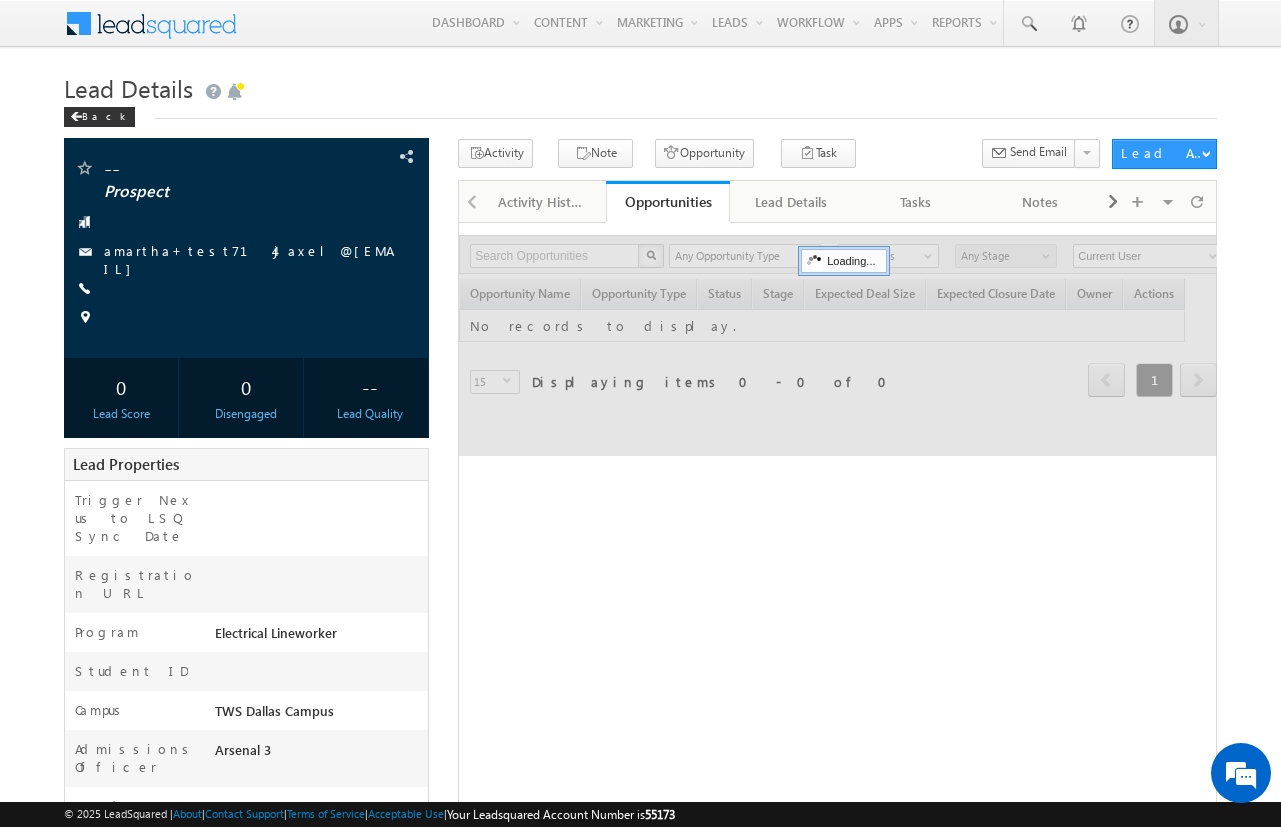 click on "Opportunities" at bounding box center [668, 201] 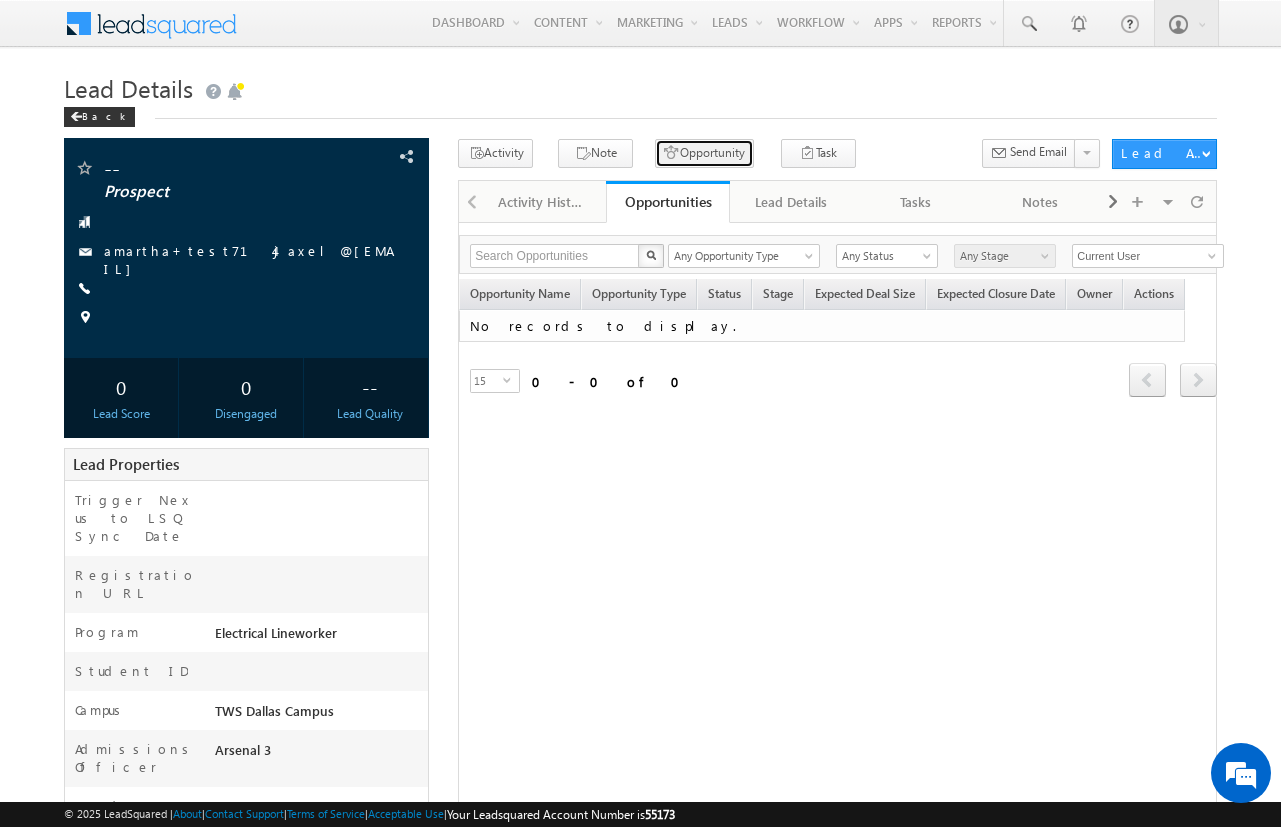 click on "Opportunity" at bounding box center (704, 153) 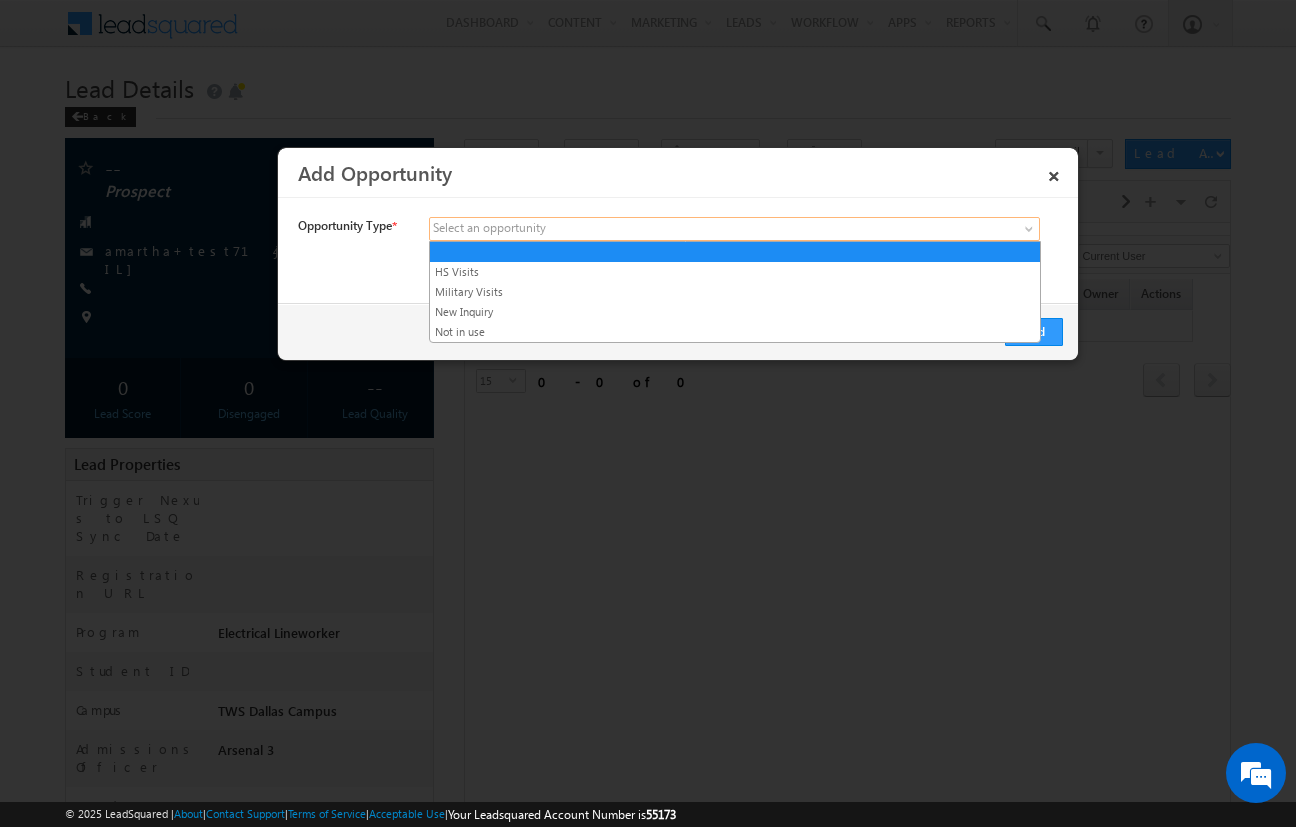 click at bounding box center [586, 229] 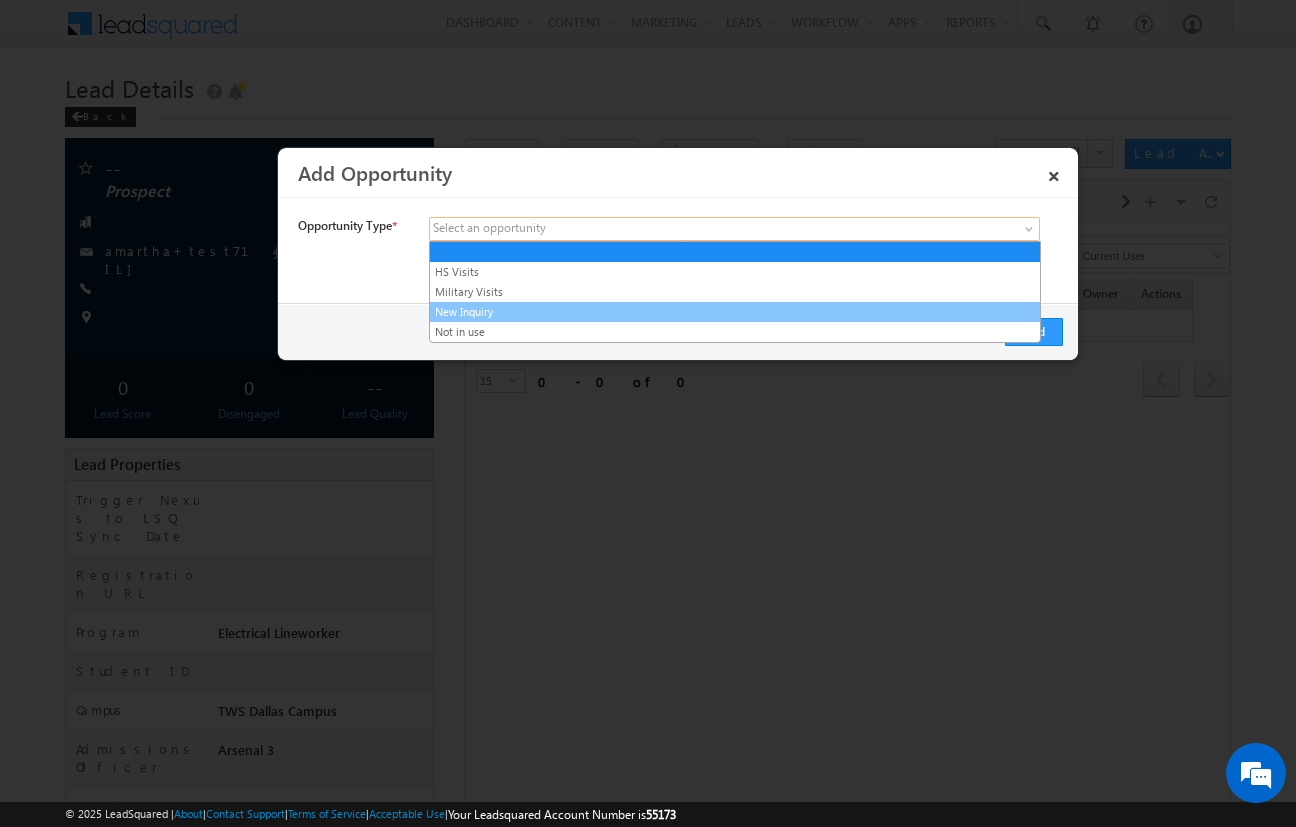 click on "New Inquiry" at bounding box center (735, 312) 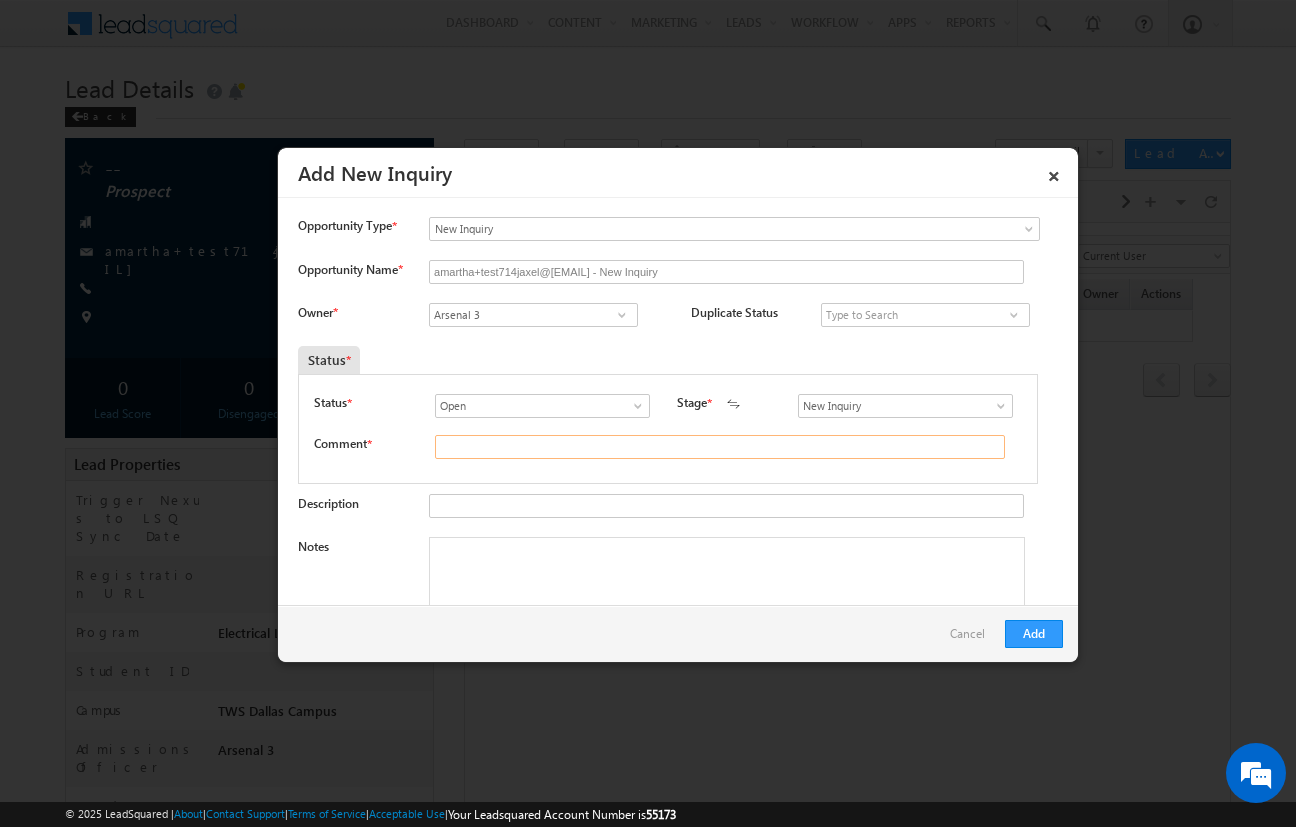 click at bounding box center (720, 447) 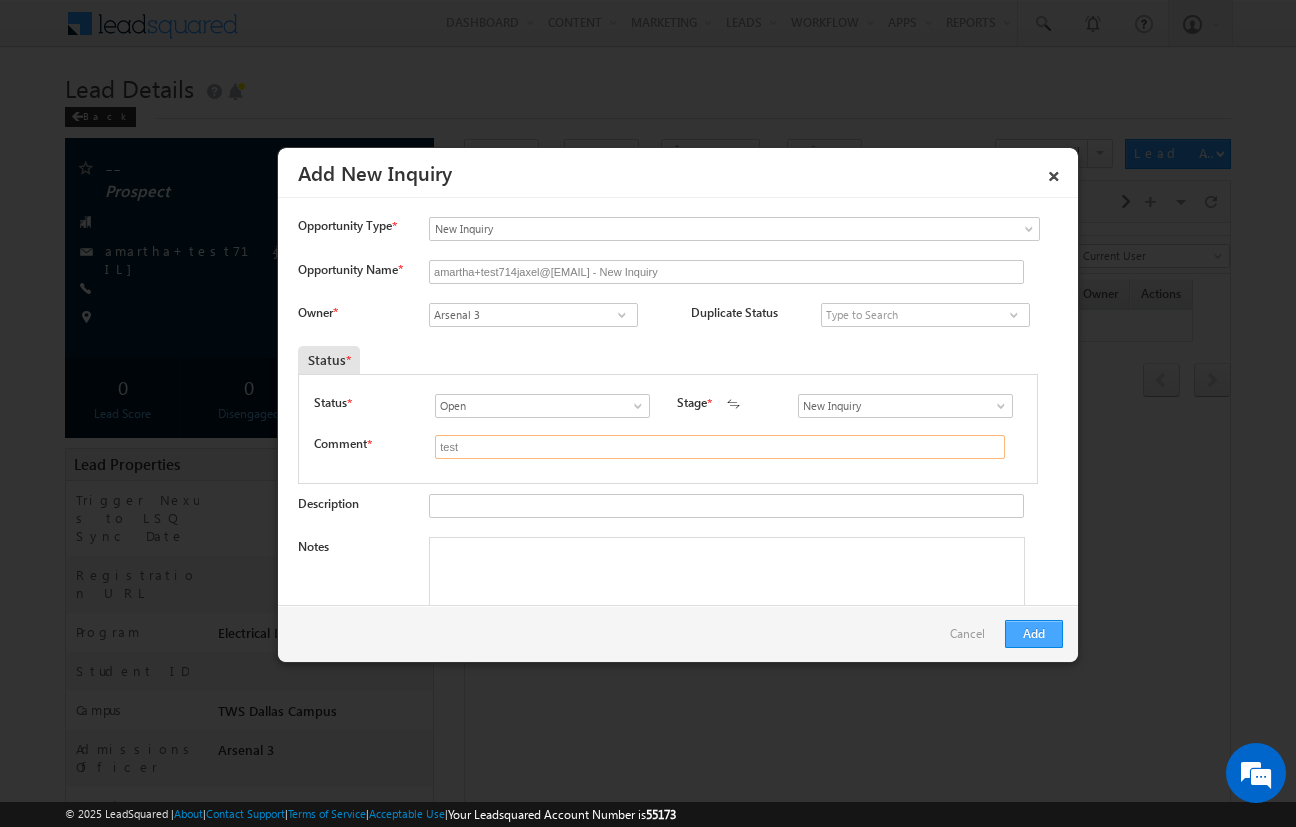 type on "test" 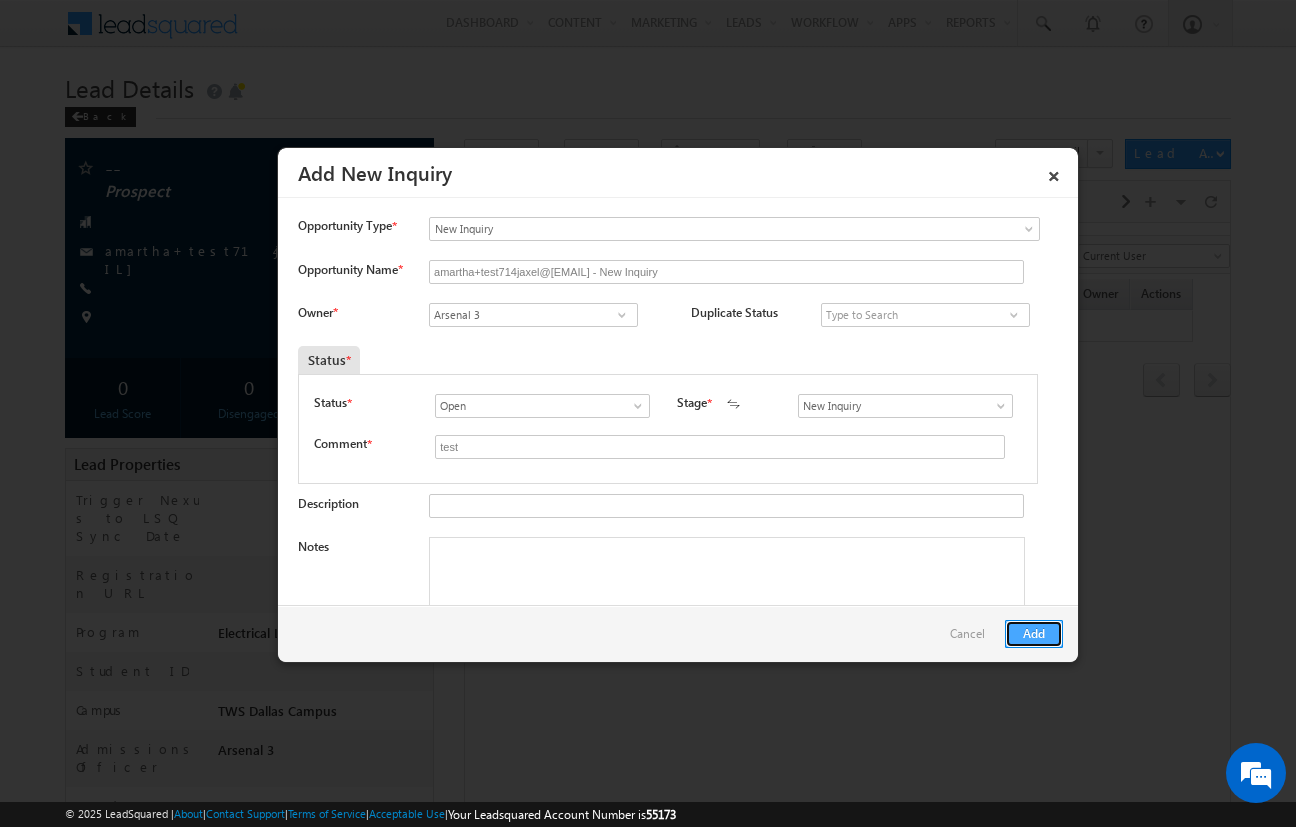 click on "Add" at bounding box center (1034, 634) 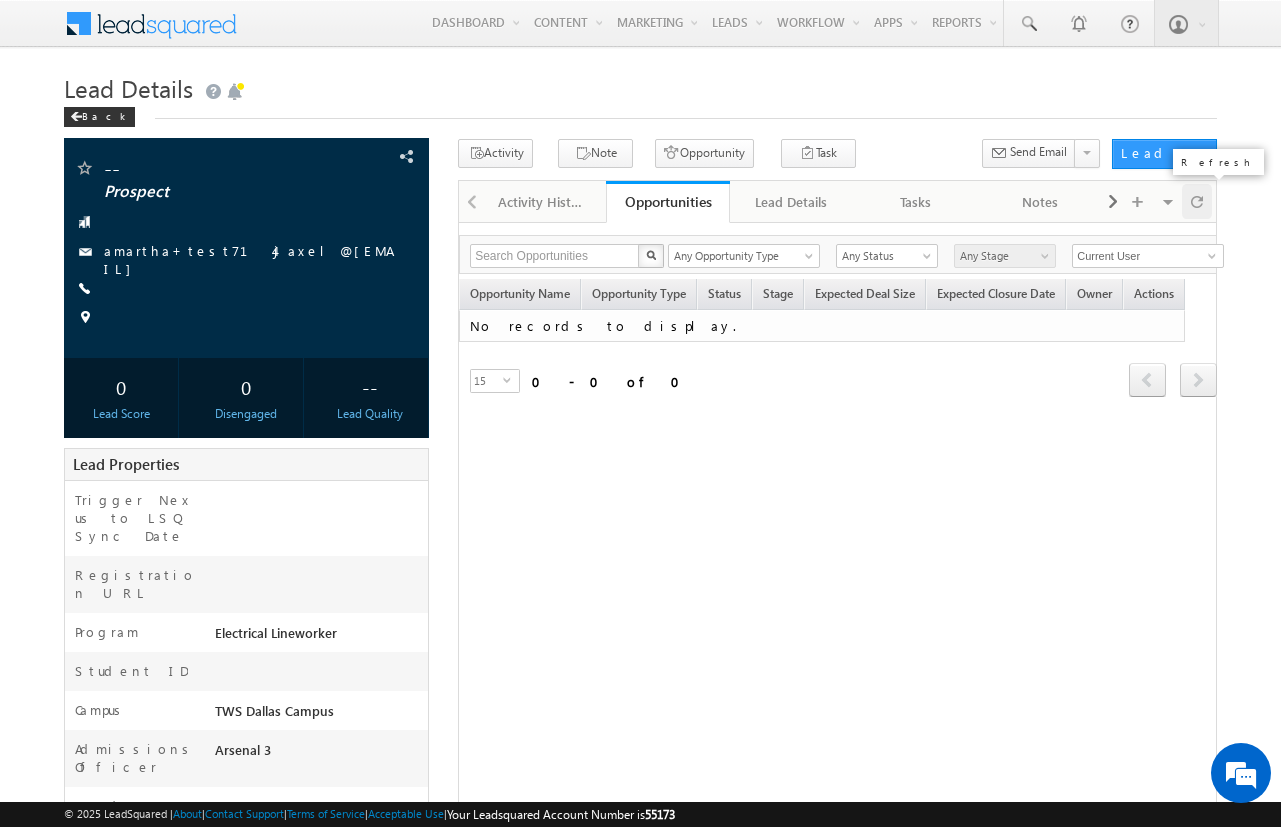 click at bounding box center [1197, 201] 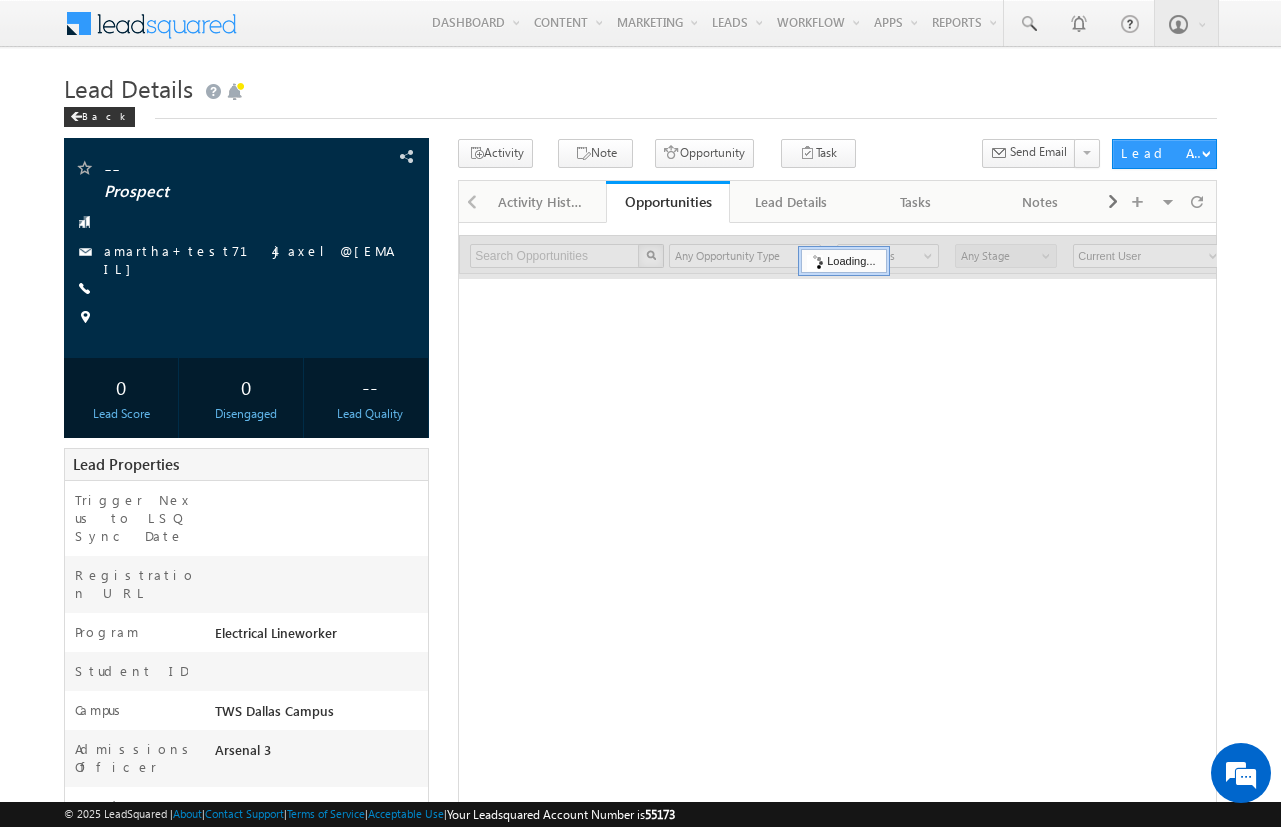 click on "Menu
Arsenal 3
arsen alstu dios3 @stra tatec h.com" at bounding box center [640, 561] 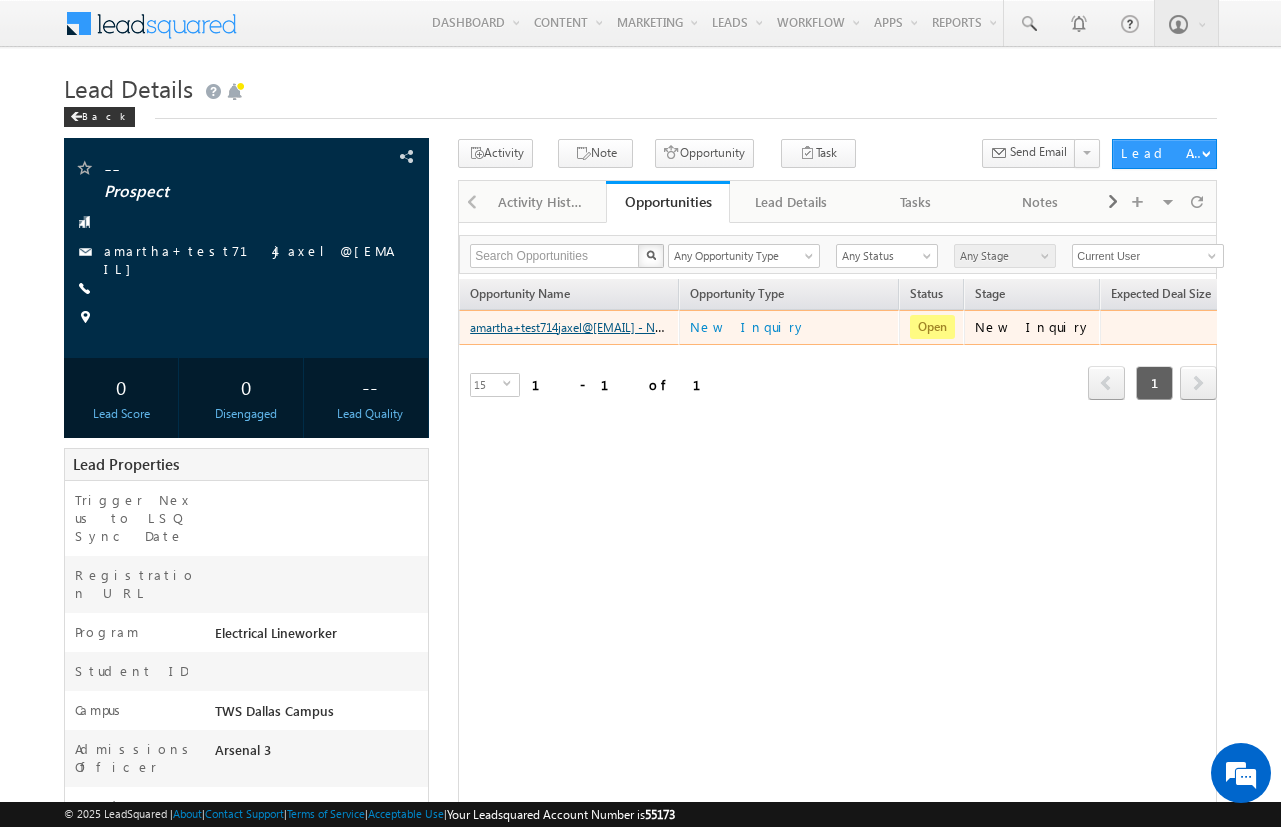 click on "amartha+test714jaxel@arsenalstudios.com - New Inquiry" at bounding box center [590, 326] 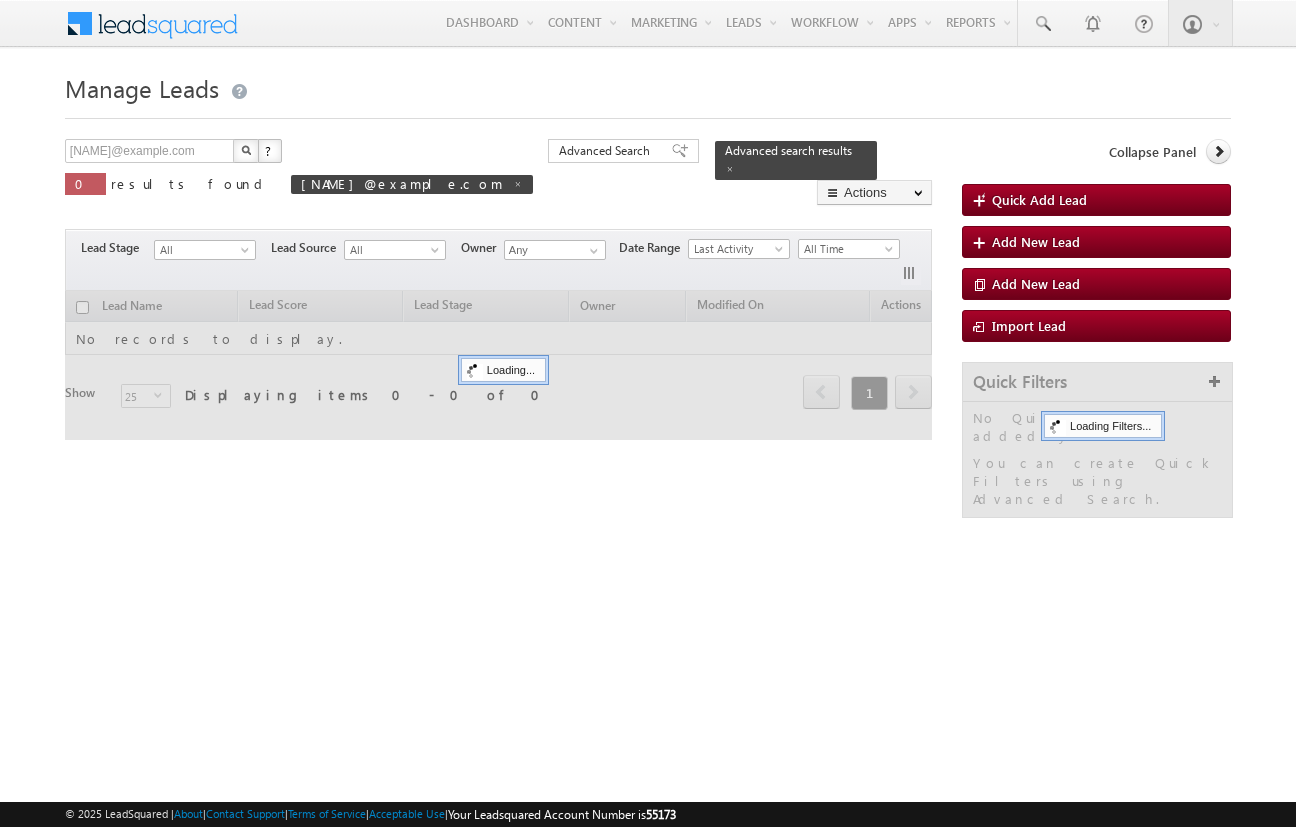 scroll, scrollTop: 0, scrollLeft: 0, axis: both 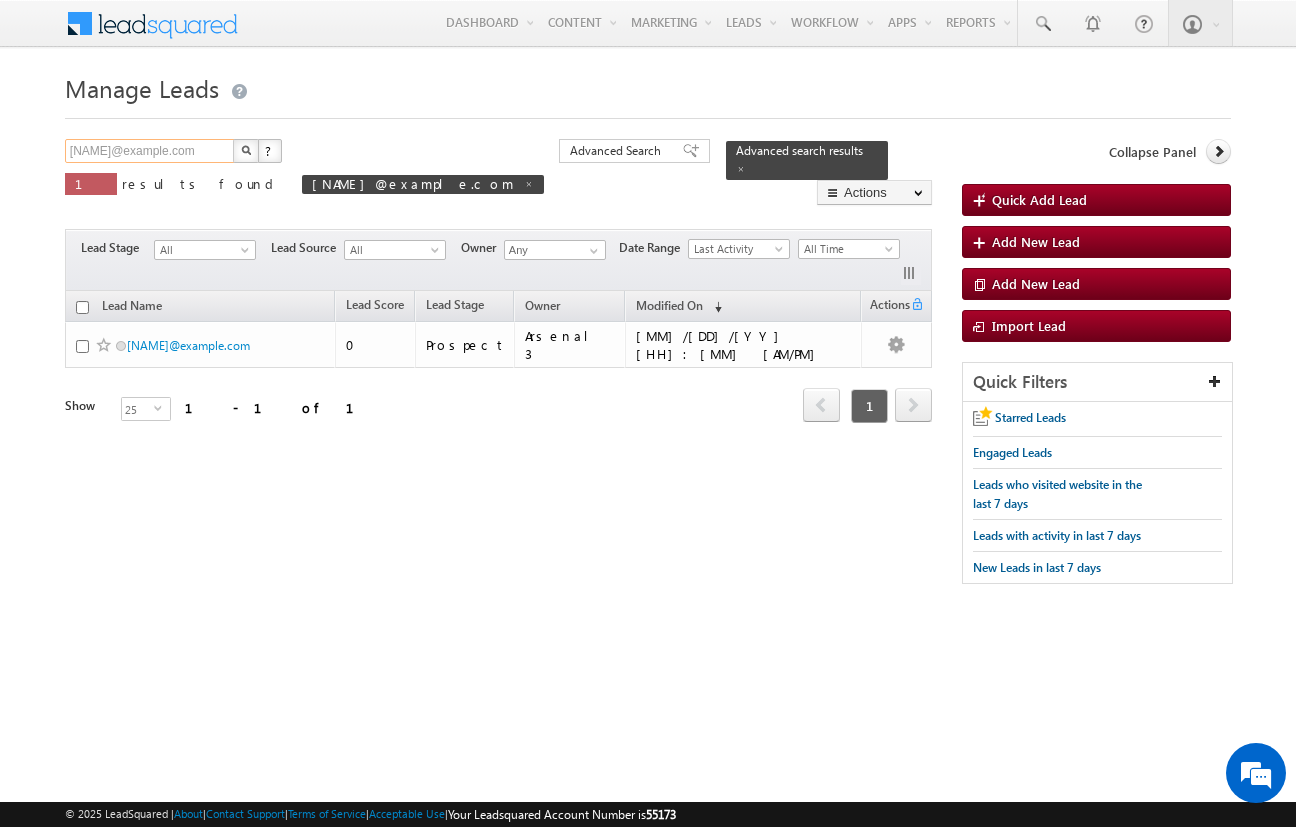 click on "[EMAIL]" at bounding box center [150, 151] 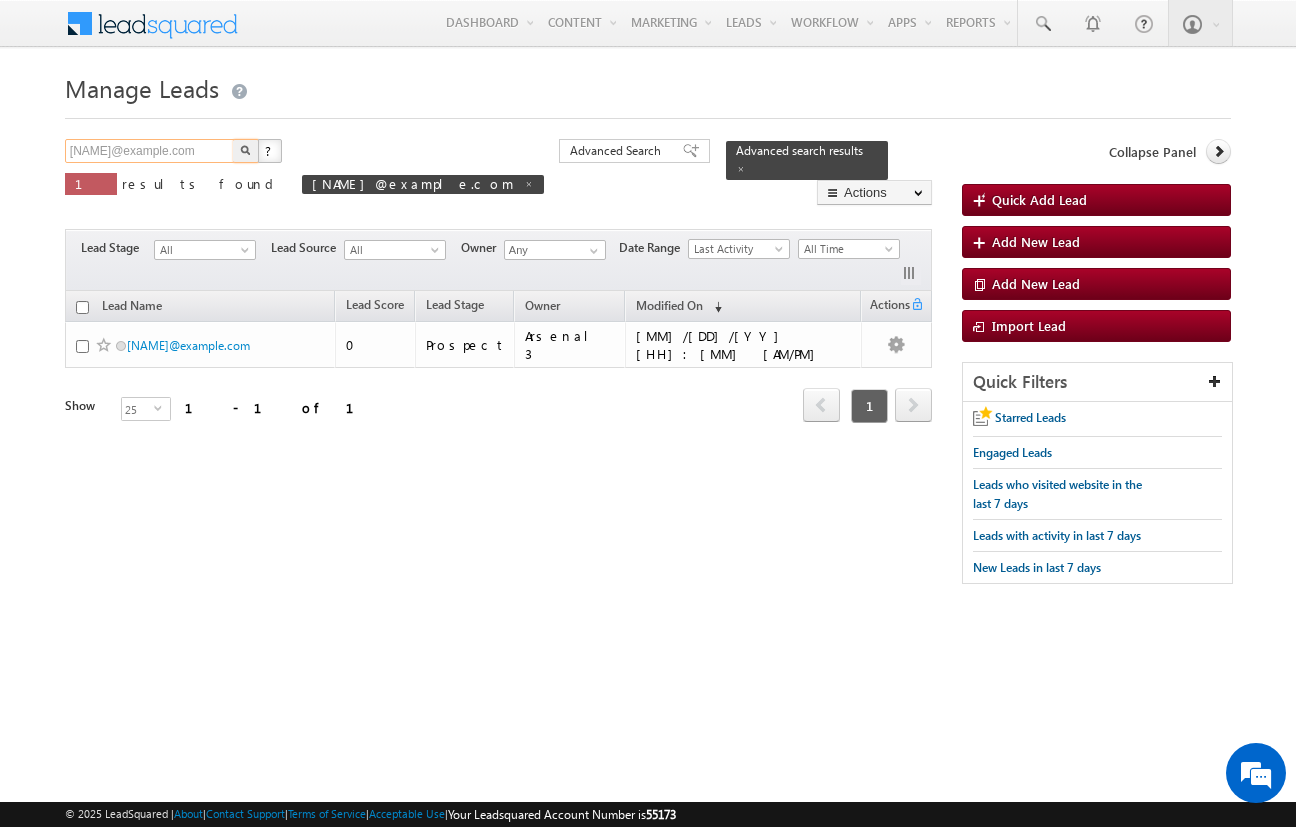 click on "amartha+test714jaxel@[EMAIL]" at bounding box center (150, 151) 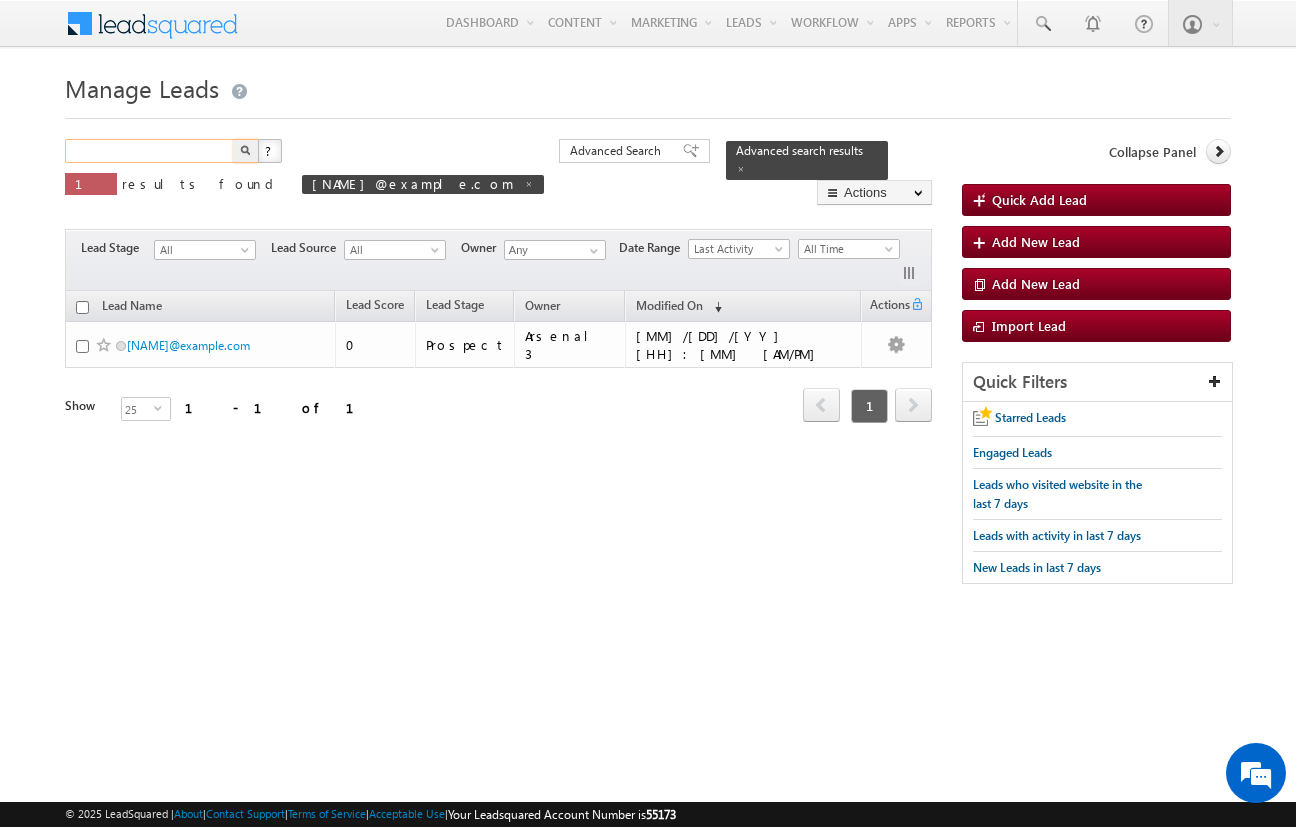 paste on "amartha+test714jaxel@[EMAIL]" 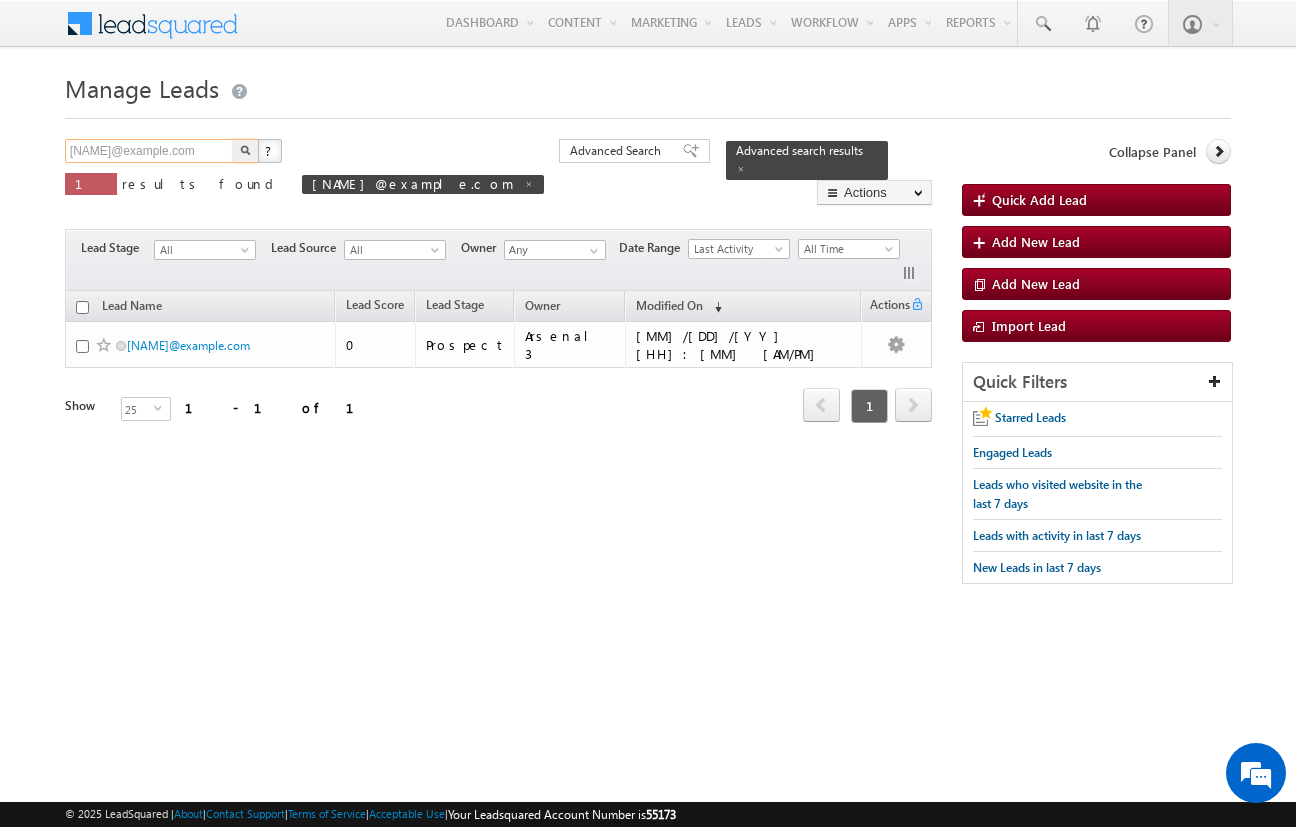 scroll, scrollTop: 0, scrollLeft: 0, axis: both 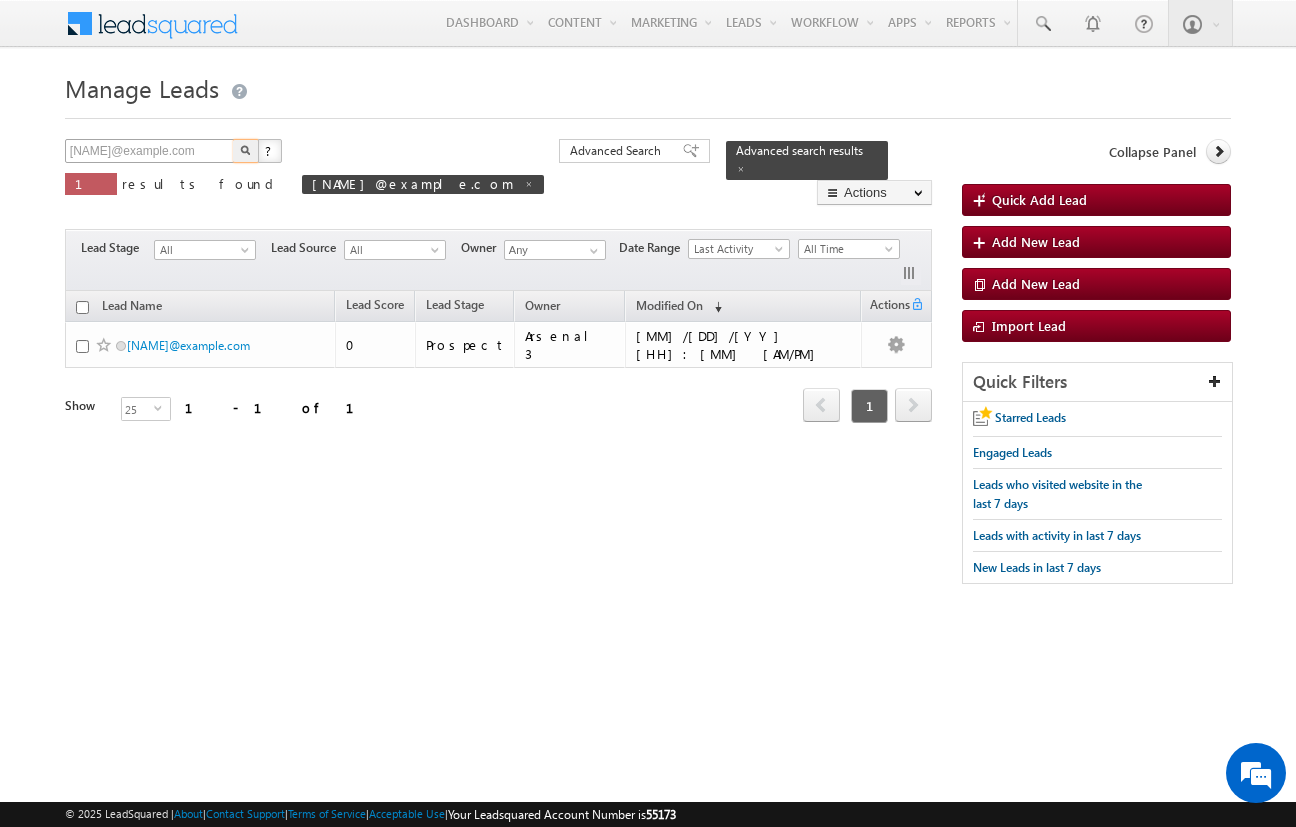 click at bounding box center (246, 151) 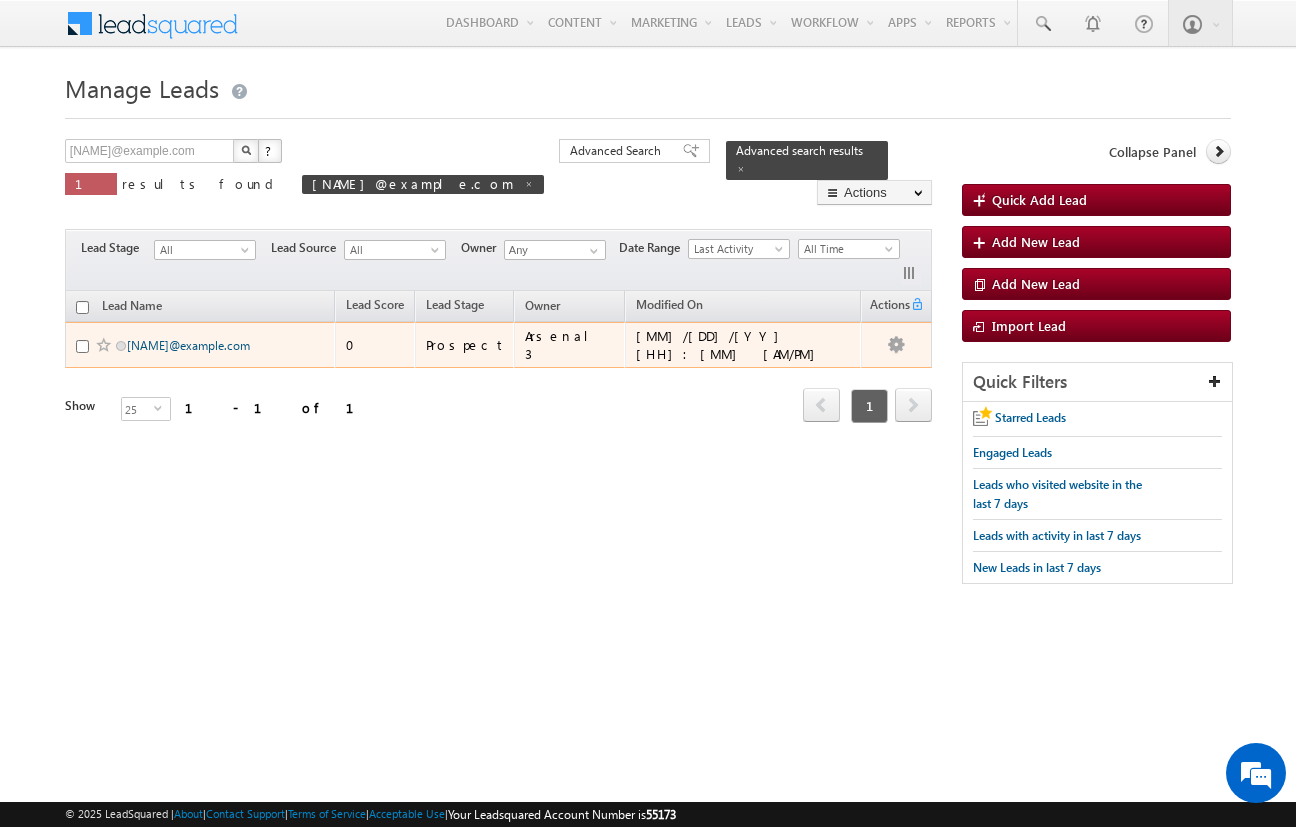 click on "amartha+test714jaxel@[EMAIL]" at bounding box center [188, 345] 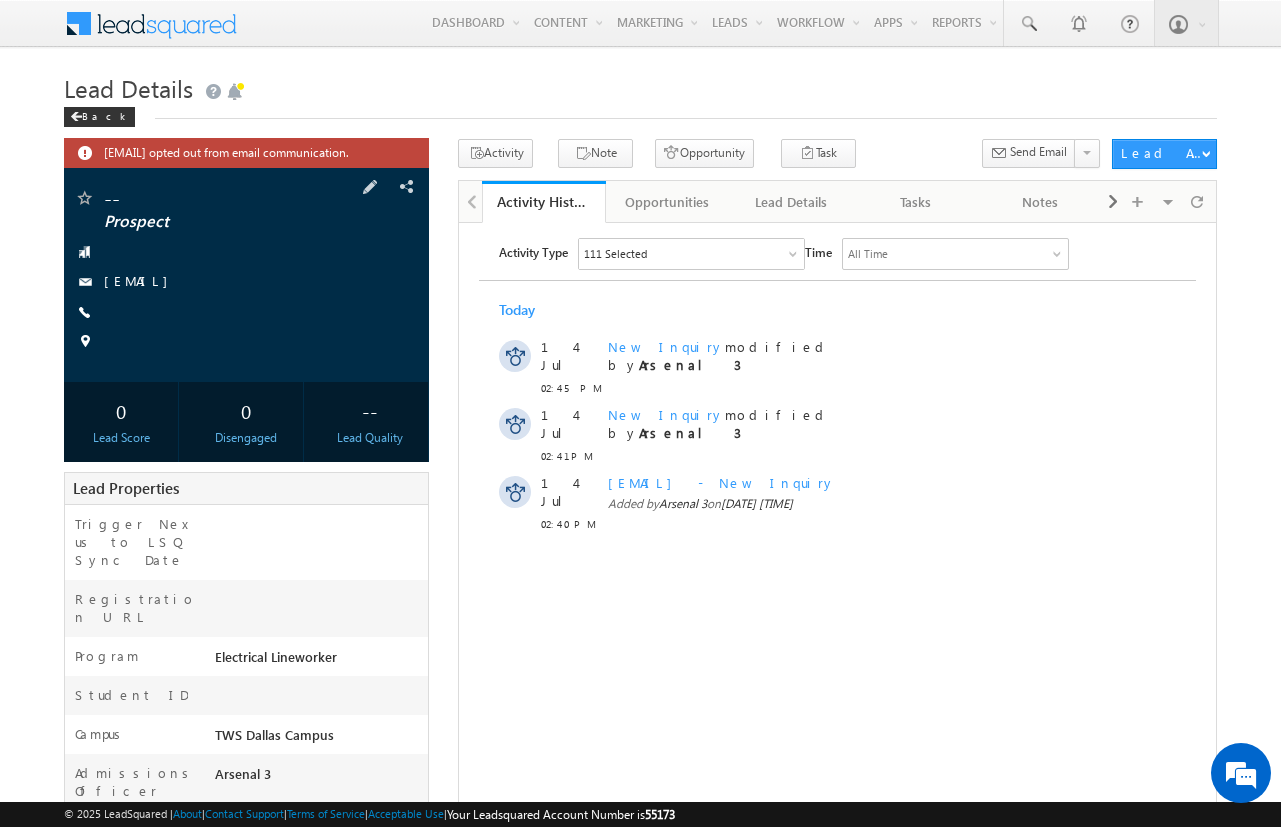 scroll, scrollTop: 0, scrollLeft: 0, axis: both 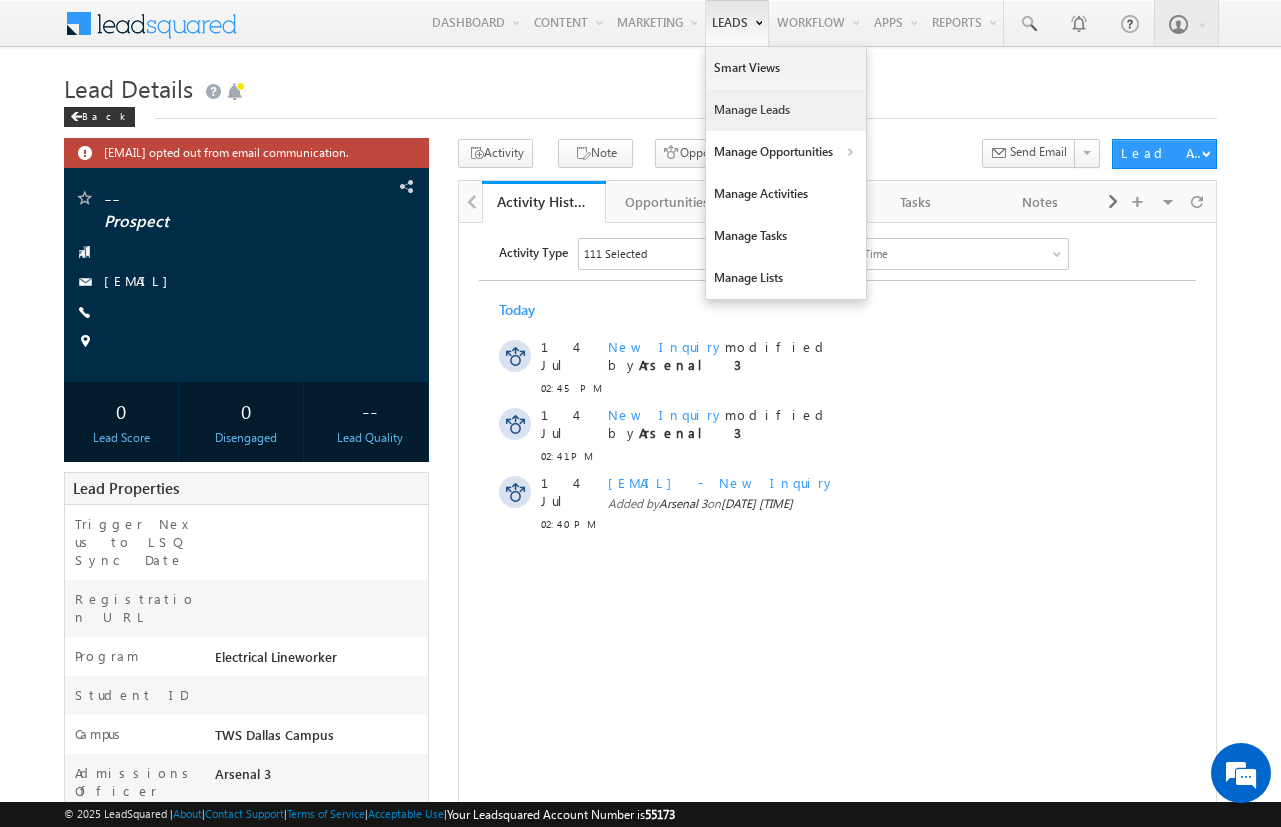 click on "Manage Leads" at bounding box center [786, 110] 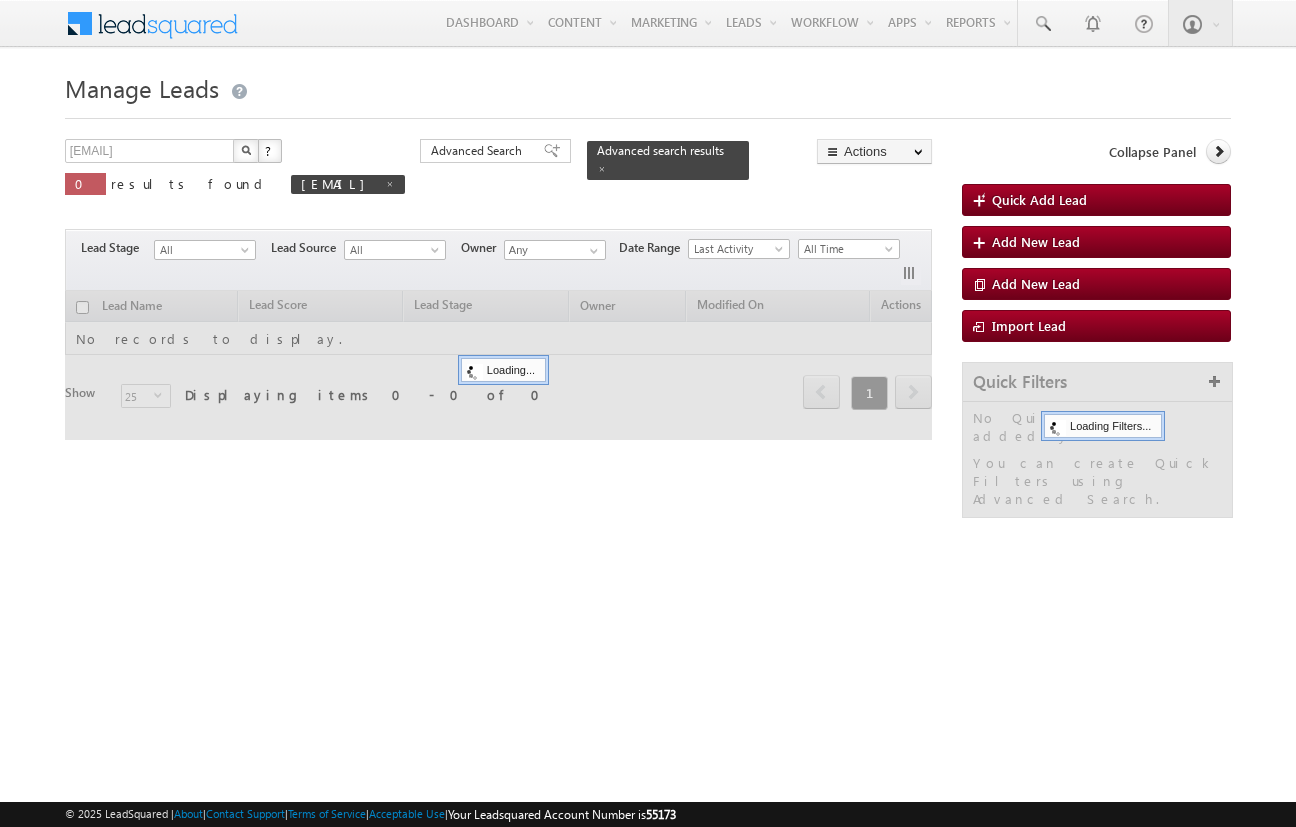 scroll, scrollTop: 0, scrollLeft: 0, axis: both 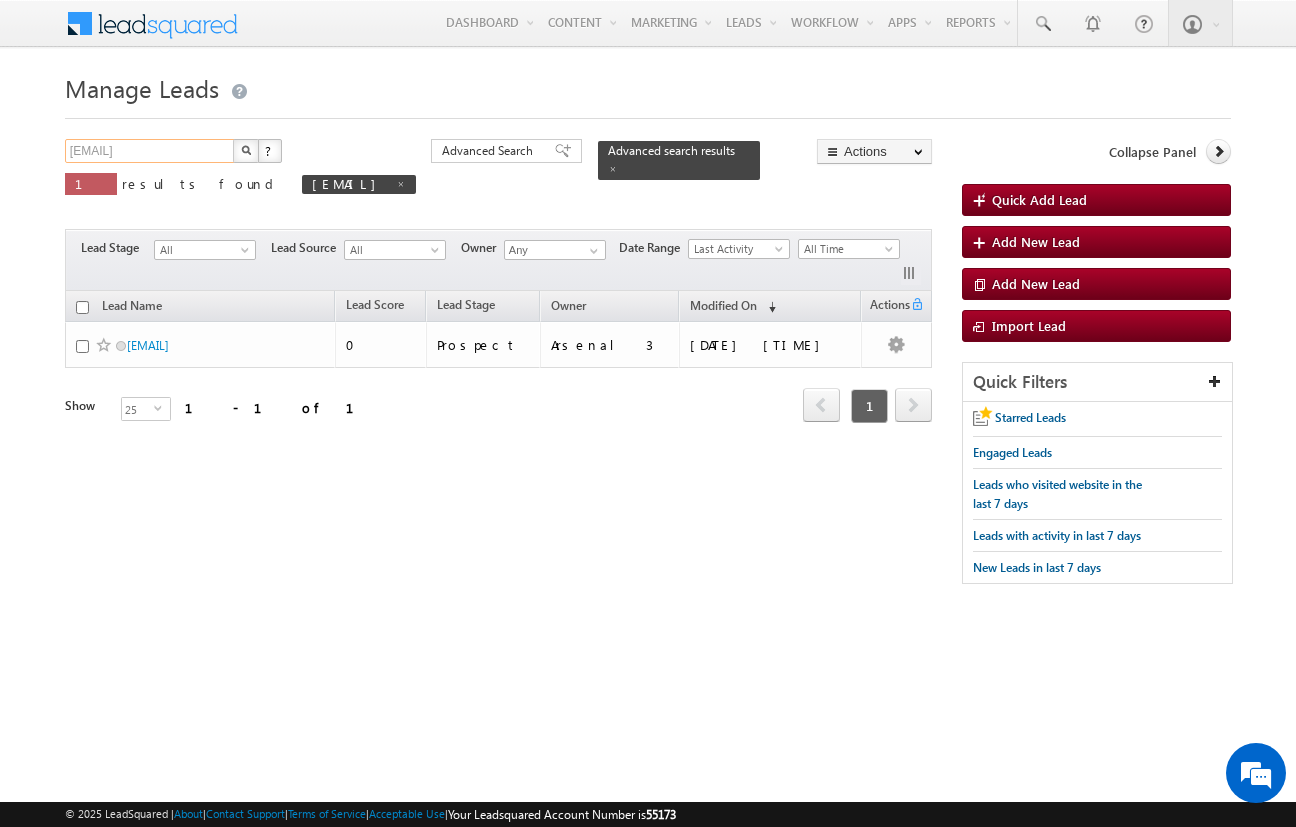 click on "amartha+test714jaxel@arsenalstudios.com" at bounding box center (150, 151) 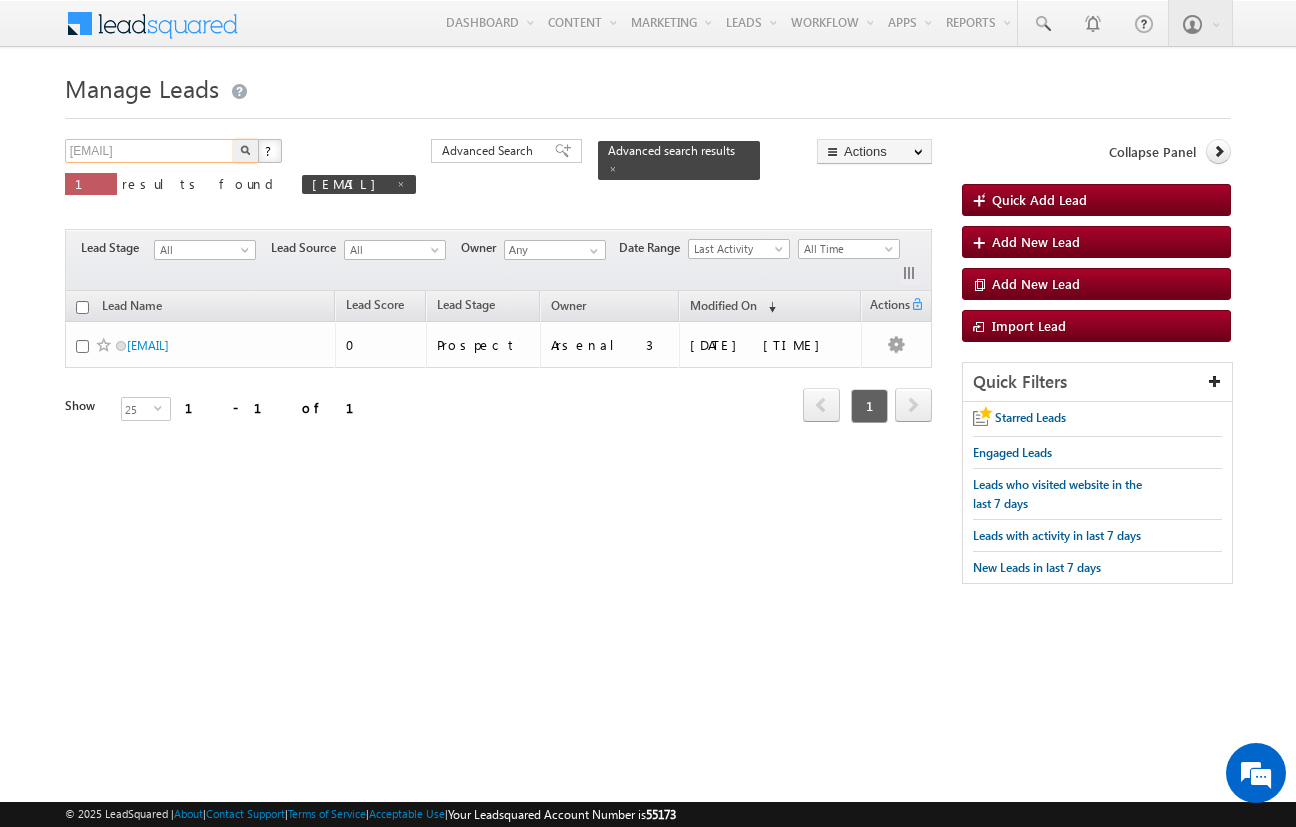click on "amartha+test714jaxel@arsenalstudios.com" at bounding box center [150, 151] 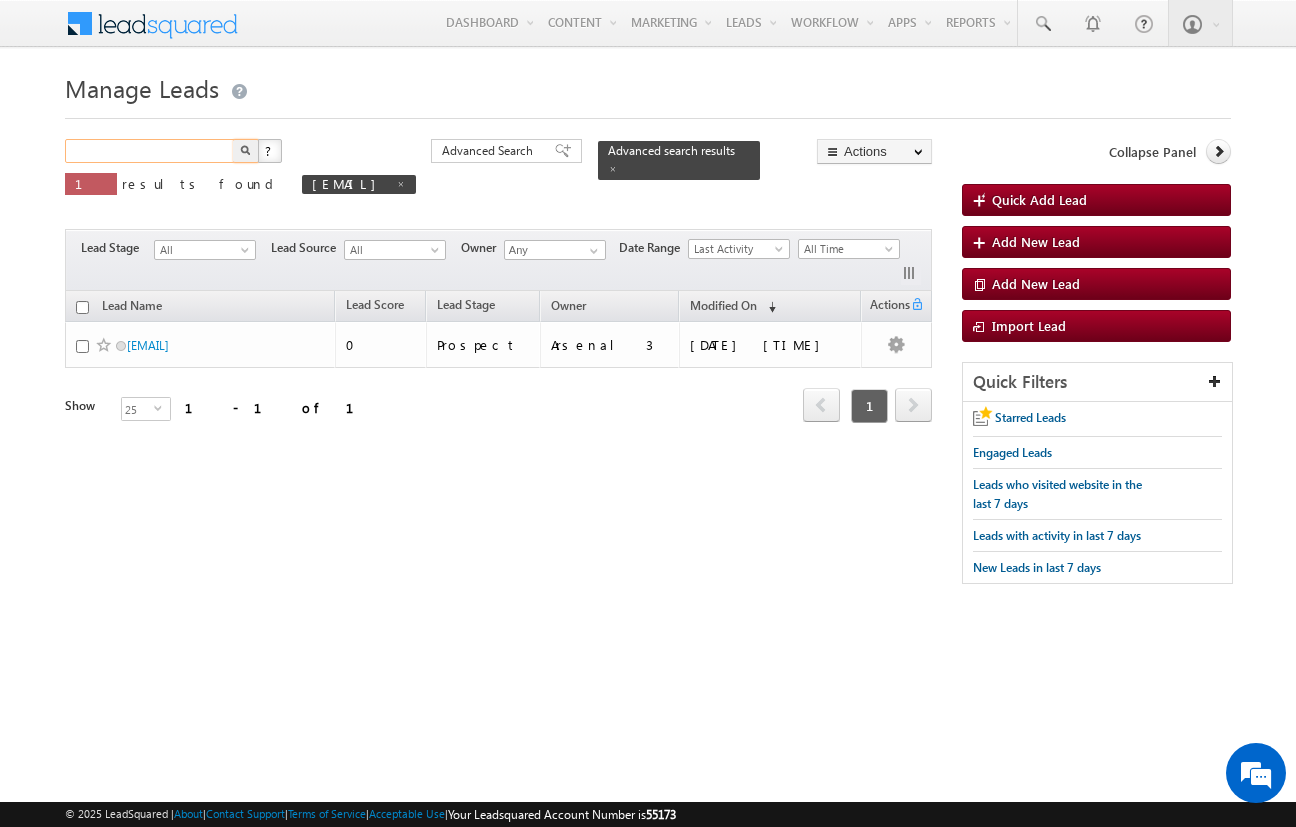 paste on "[EMAIL]" 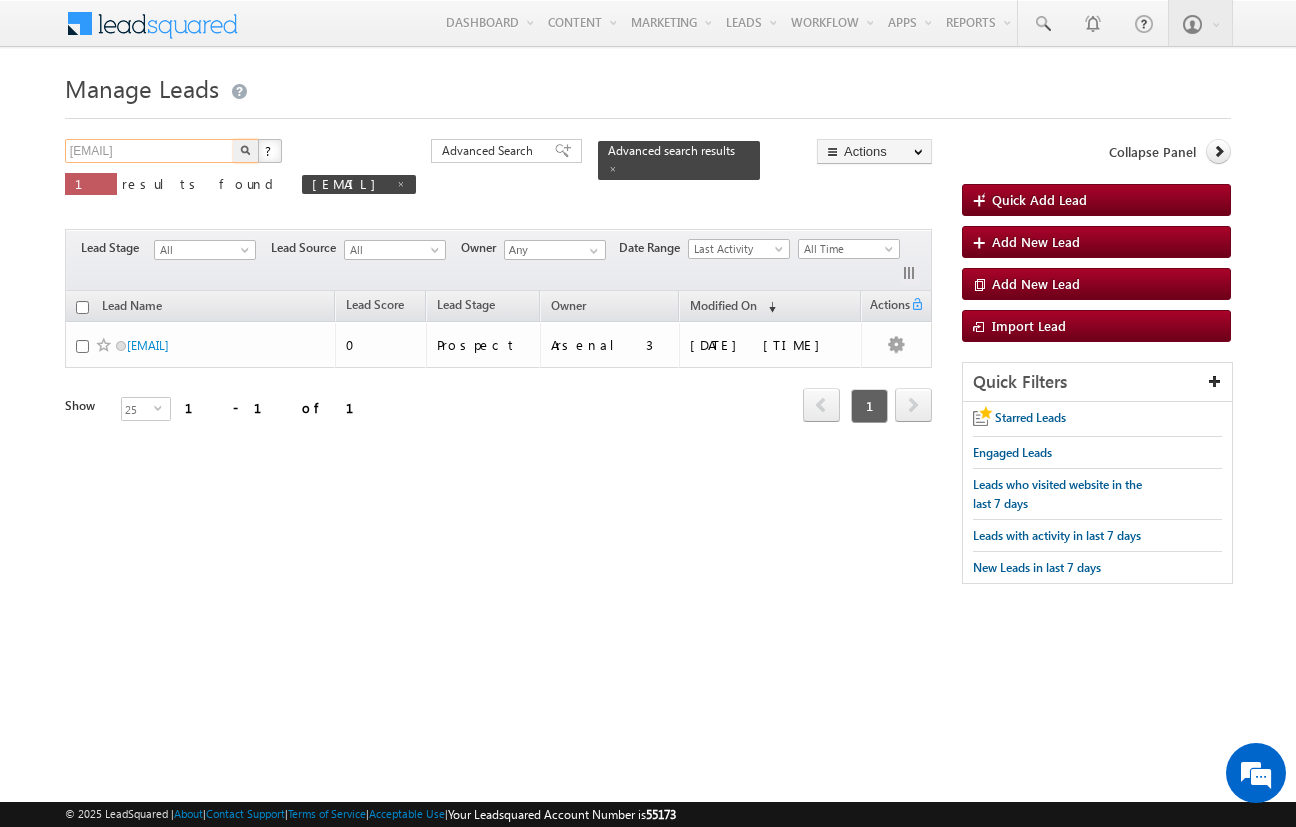 scroll, scrollTop: 0, scrollLeft: 83, axis: horizontal 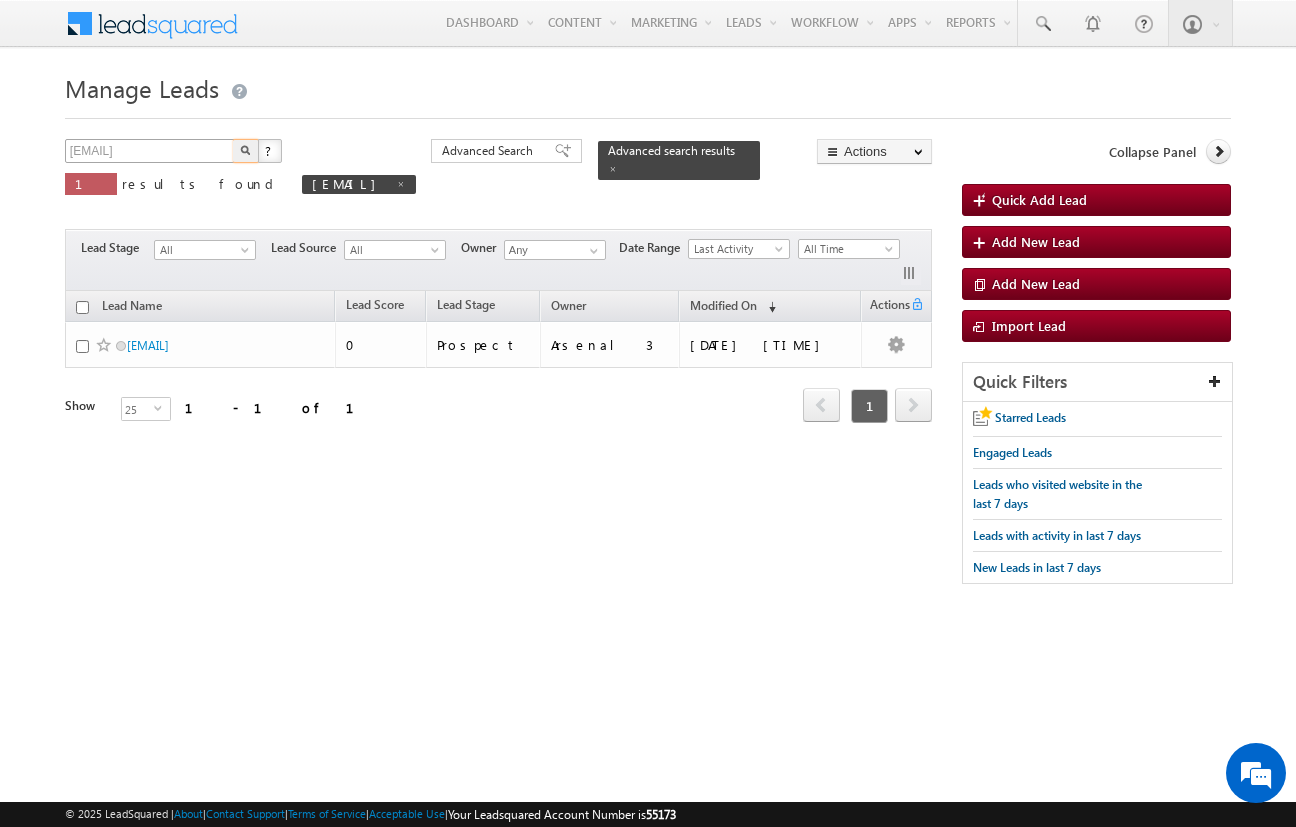 click at bounding box center [246, 151] 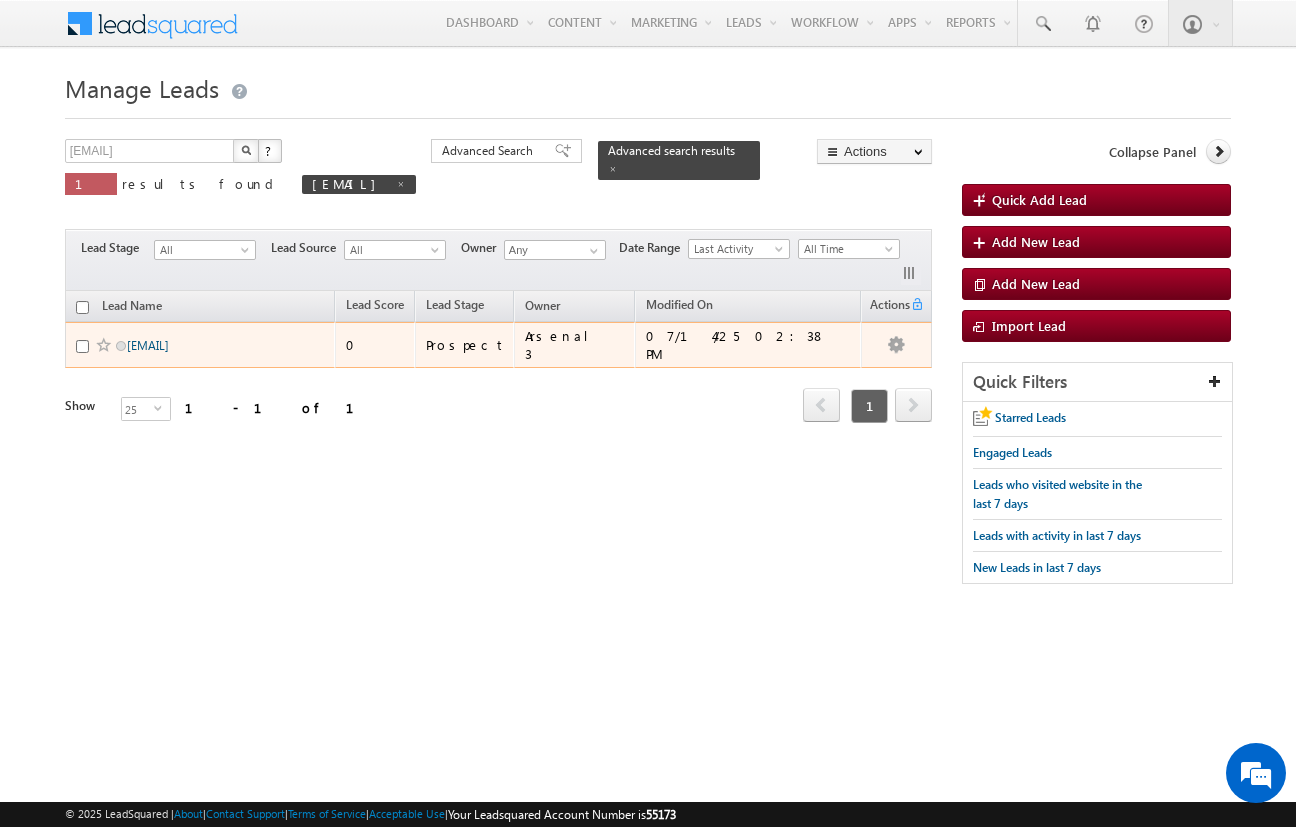 click on "[EMAIL]" at bounding box center [148, 345] 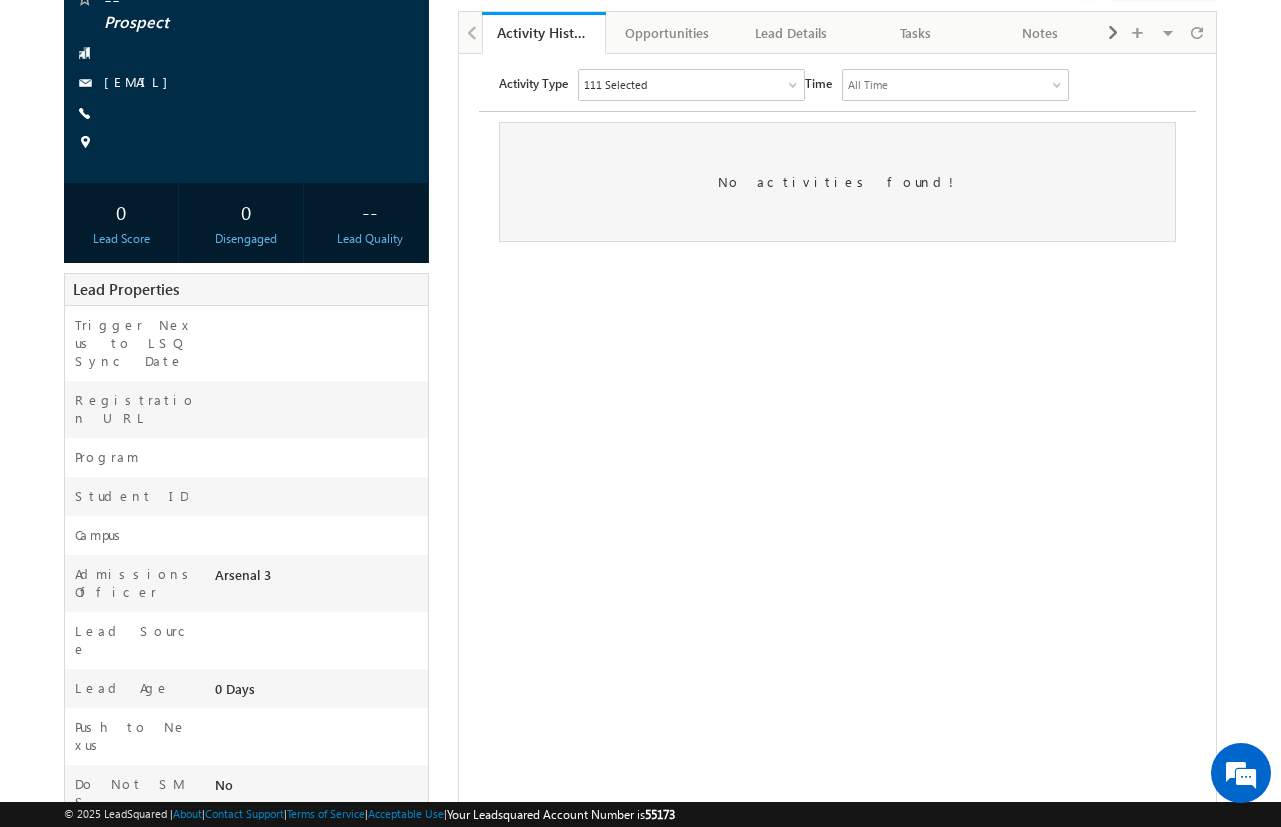 scroll, scrollTop: 257, scrollLeft: 0, axis: vertical 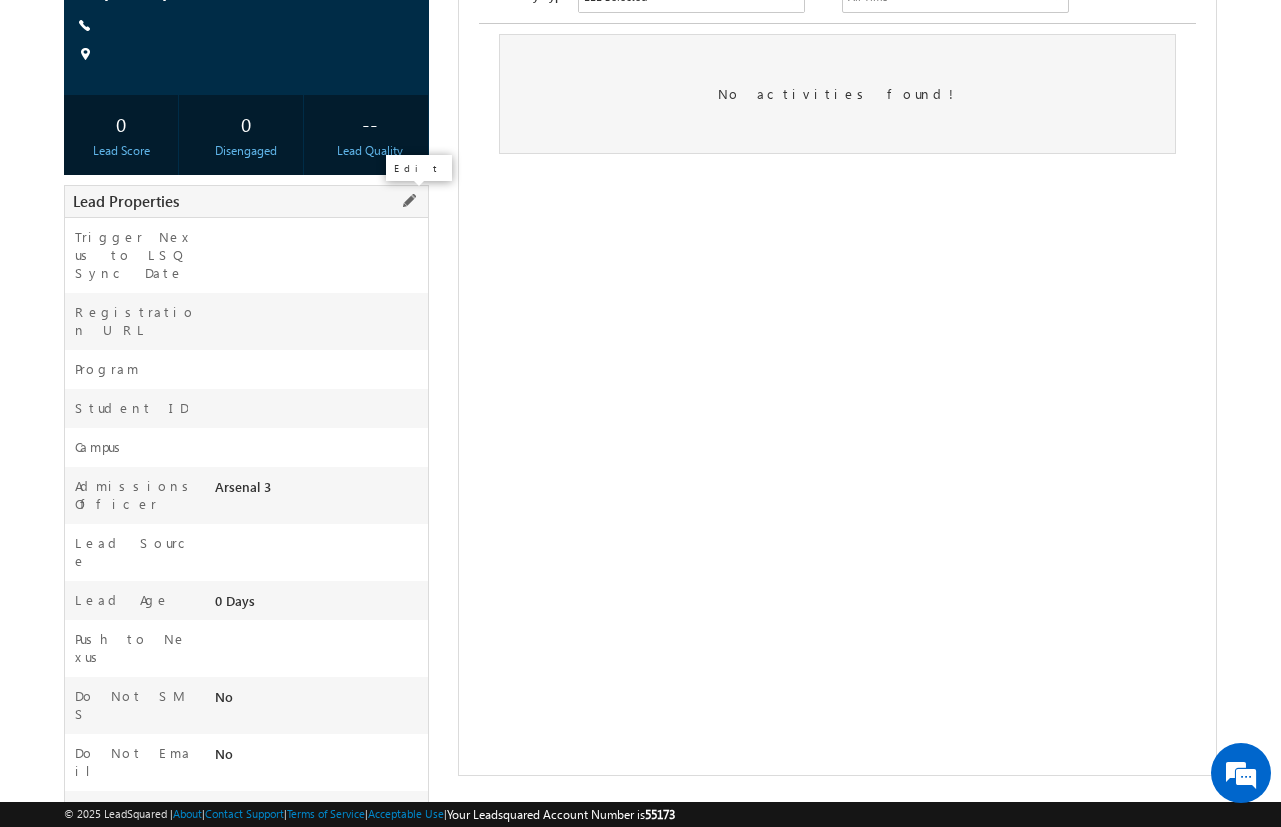 click at bounding box center [409, 201] 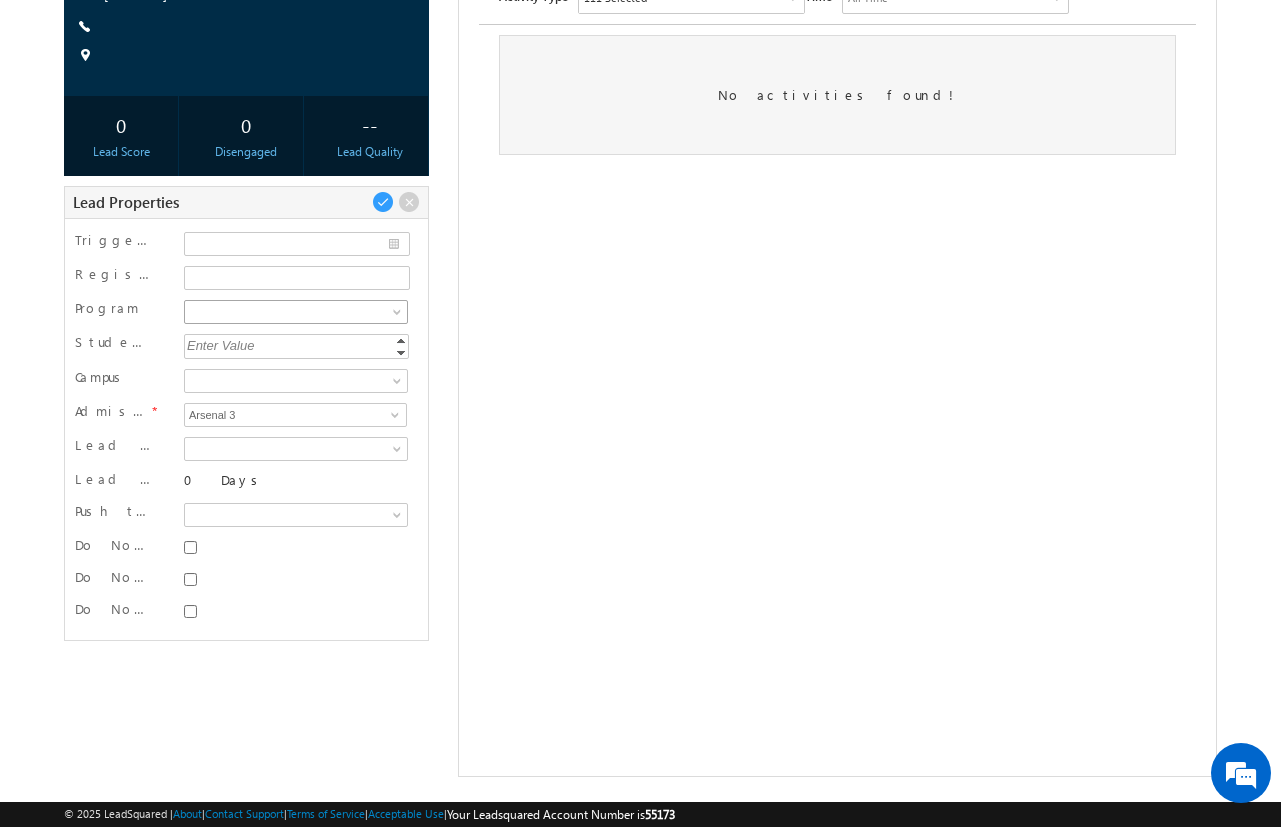 click at bounding box center [294, 312] 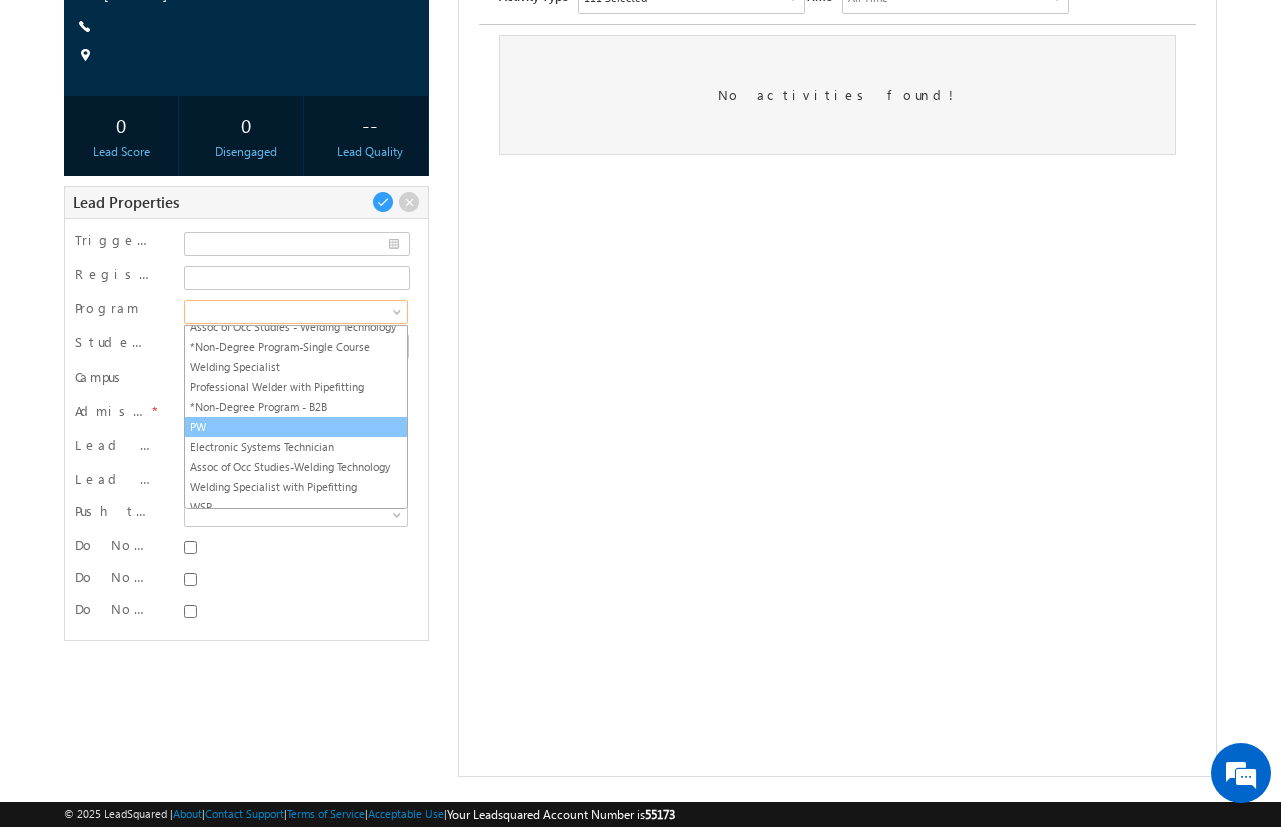 scroll, scrollTop: 137, scrollLeft: 0, axis: vertical 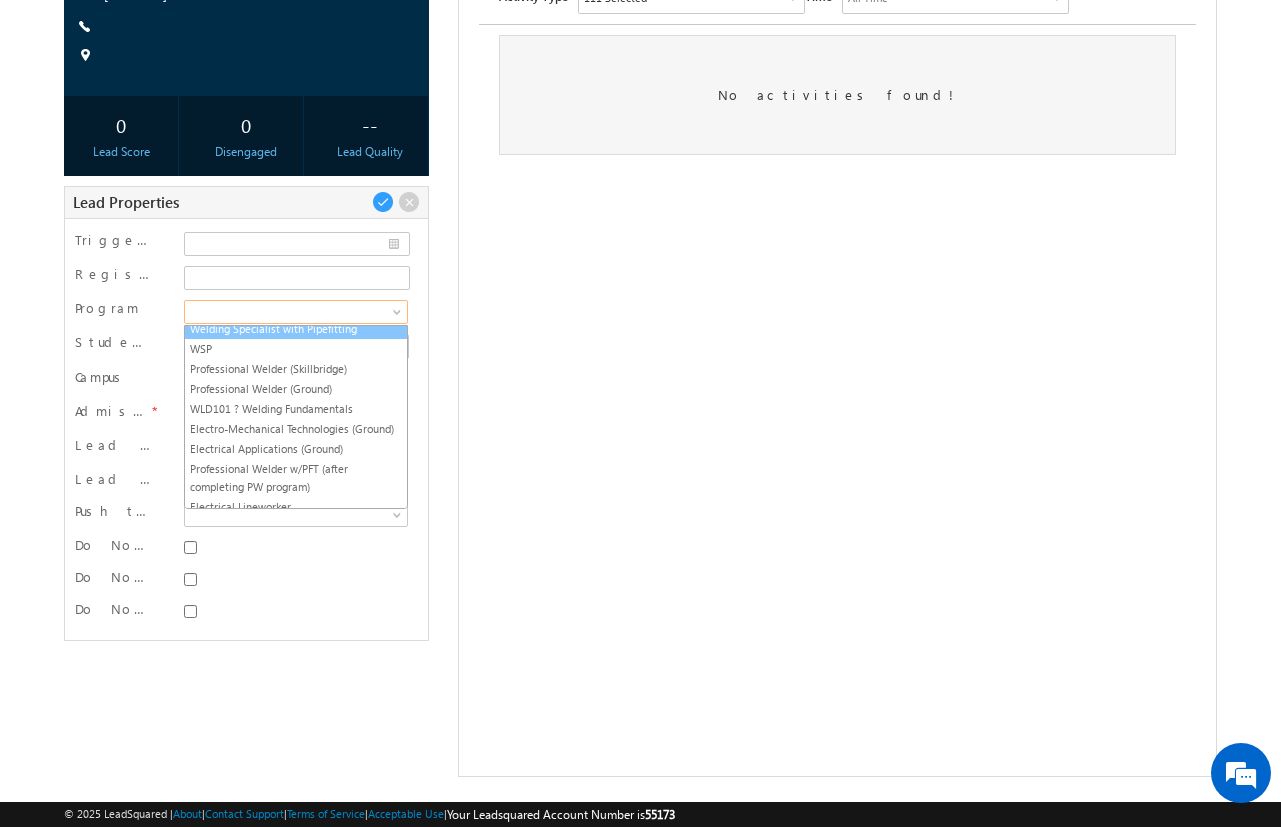 click on "Welding Specialist with Pipefitting" at bounding box center (296, 329) 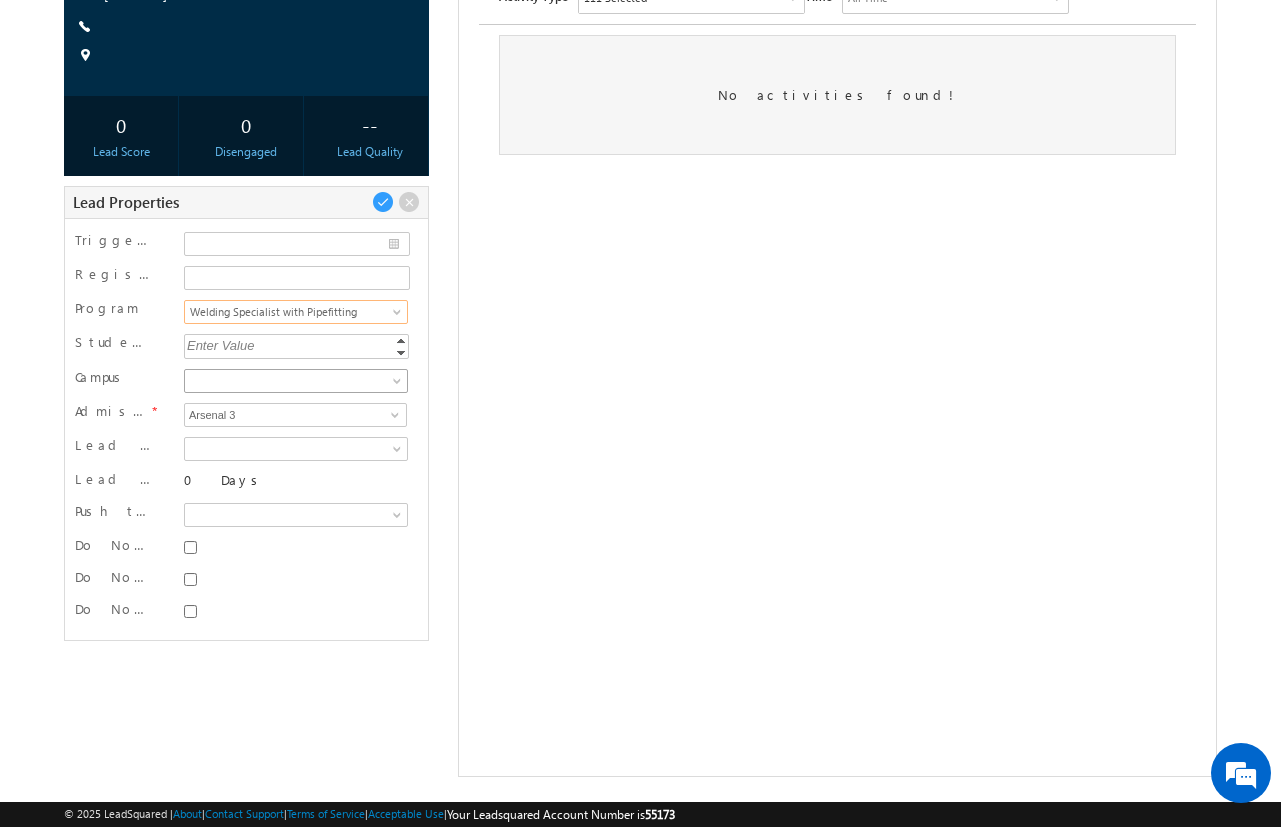 click at bounding box center [294, 381] 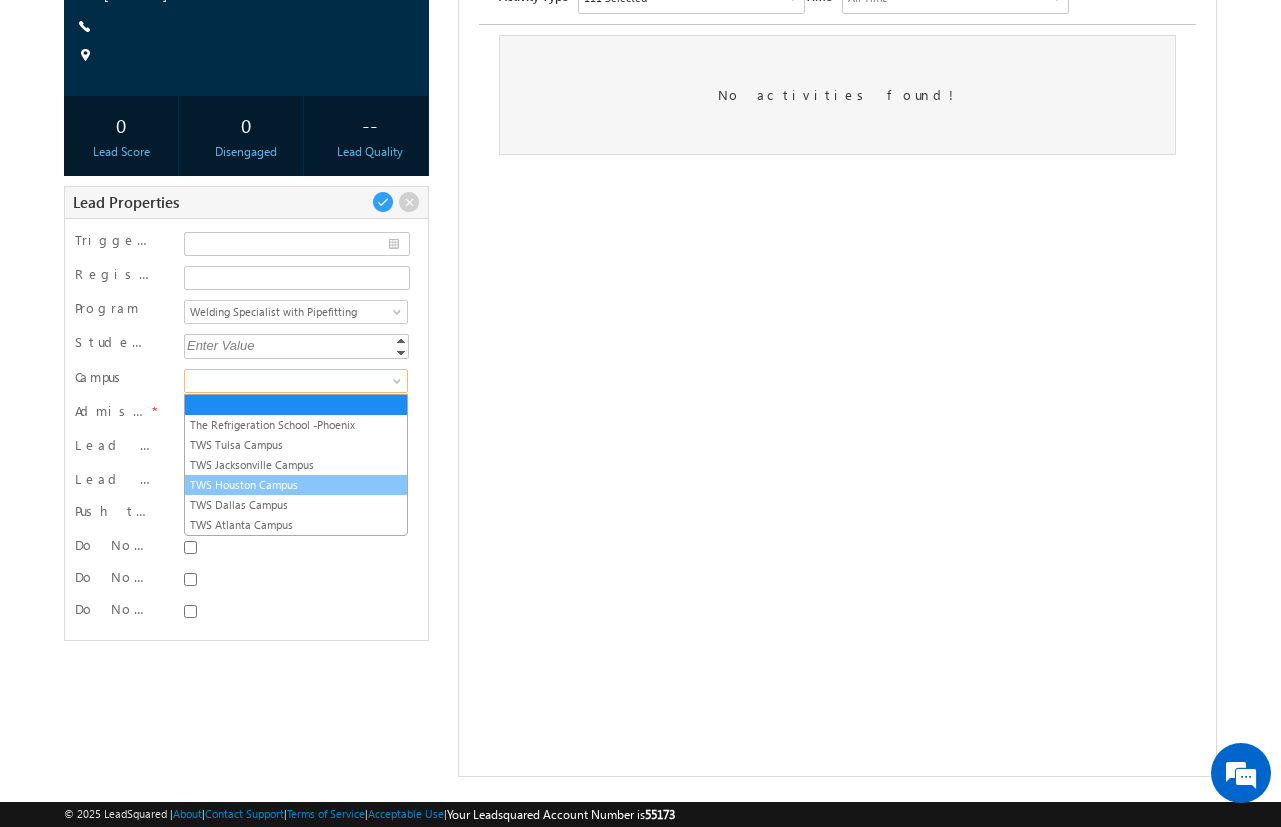 click on "TWS Houston Campus" at bounding box center (296, 485) 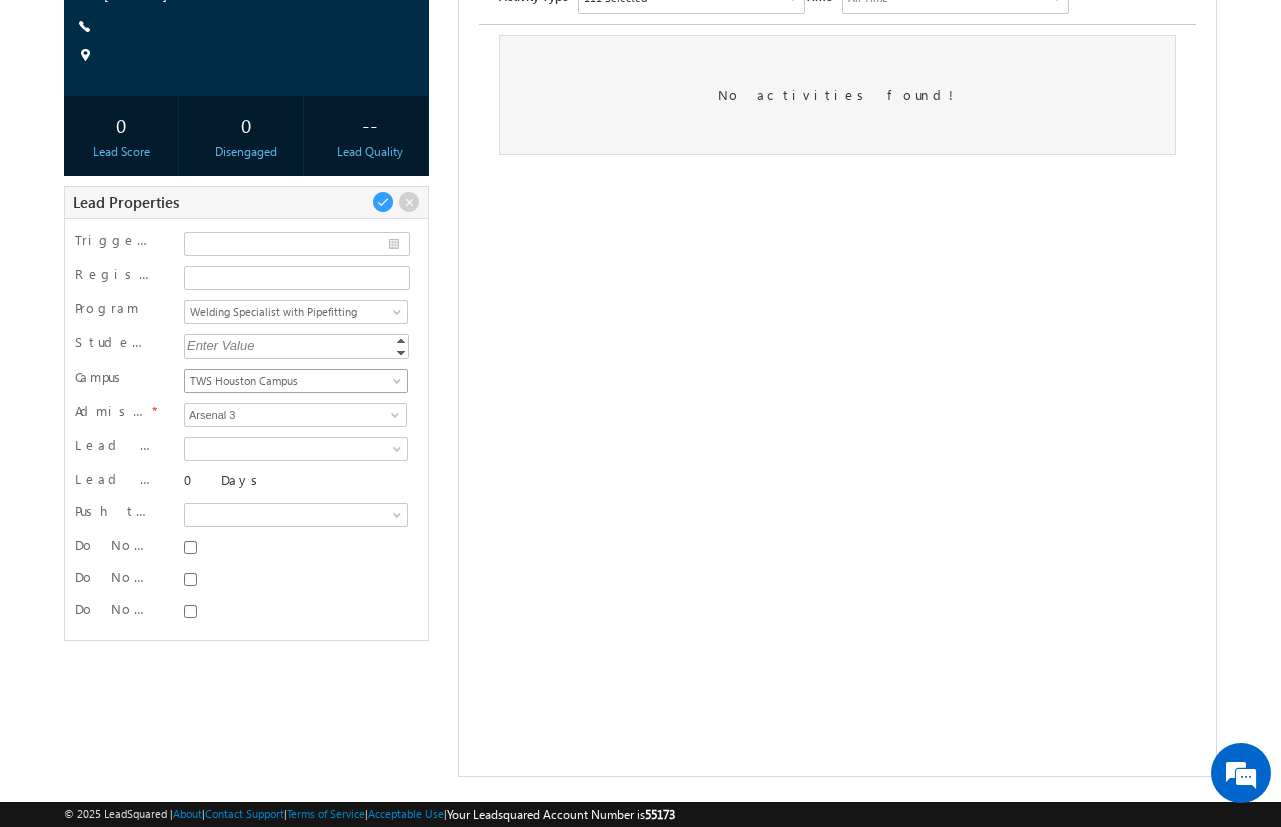 click on "TWS Houston Campus" at bounding box center [294, 381] 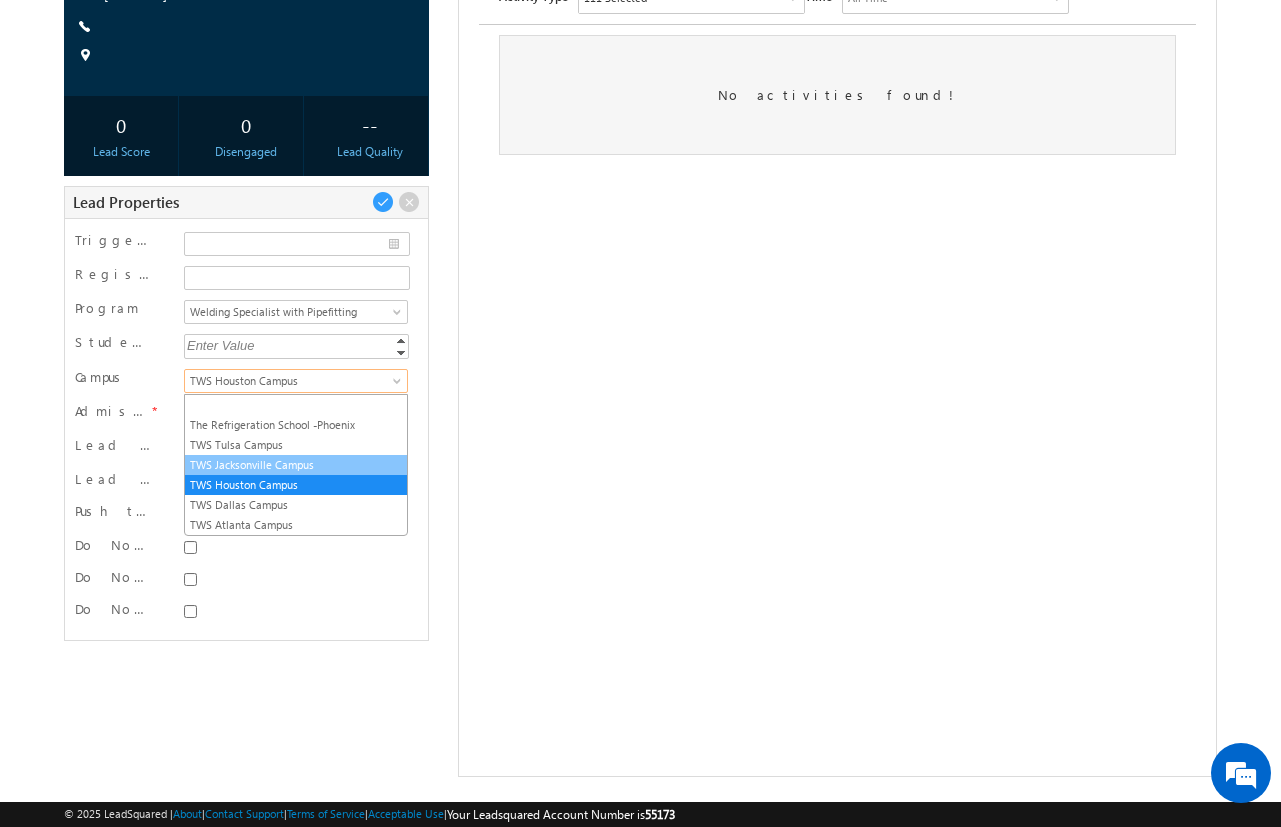 click on "TWS Jacksonville Campus" at bounding box center (296, 465) 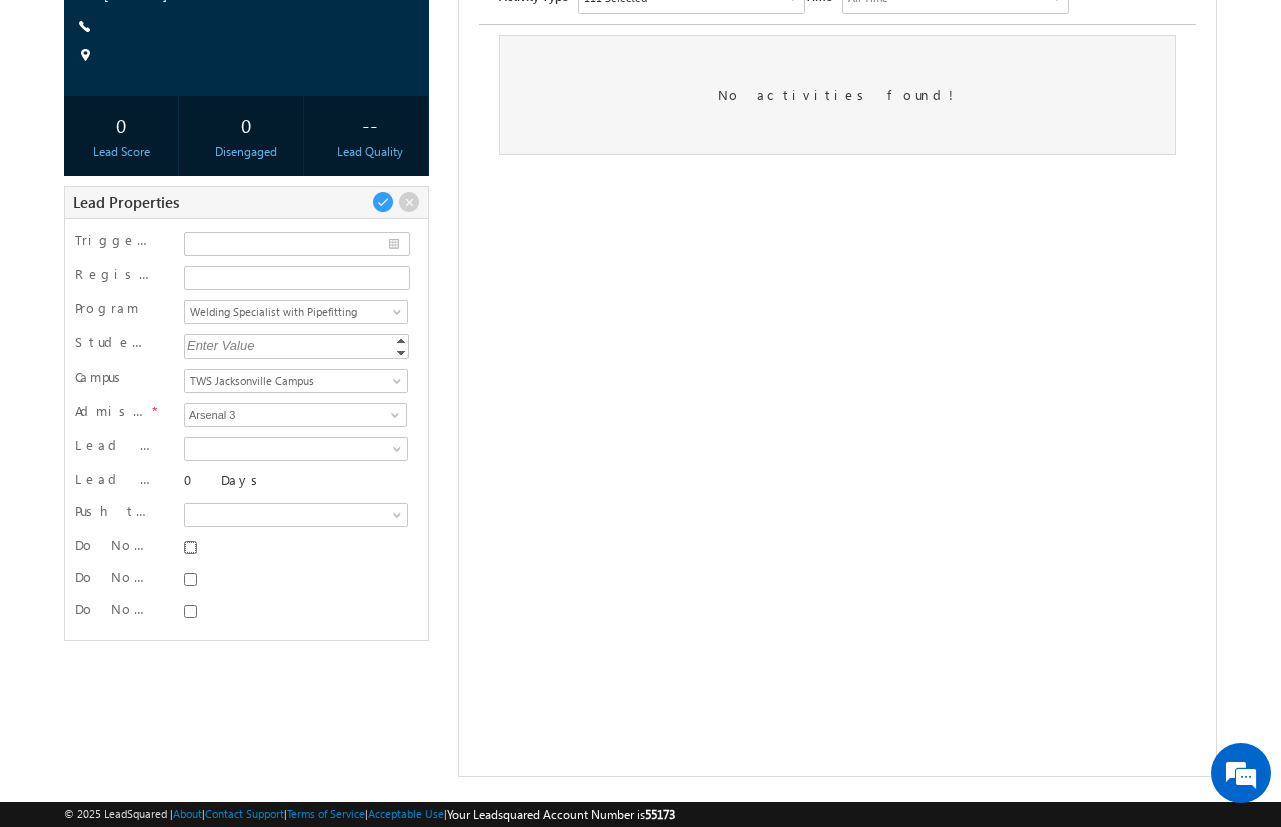 click on "Do Not SMS" at bounding box center [190, 547] 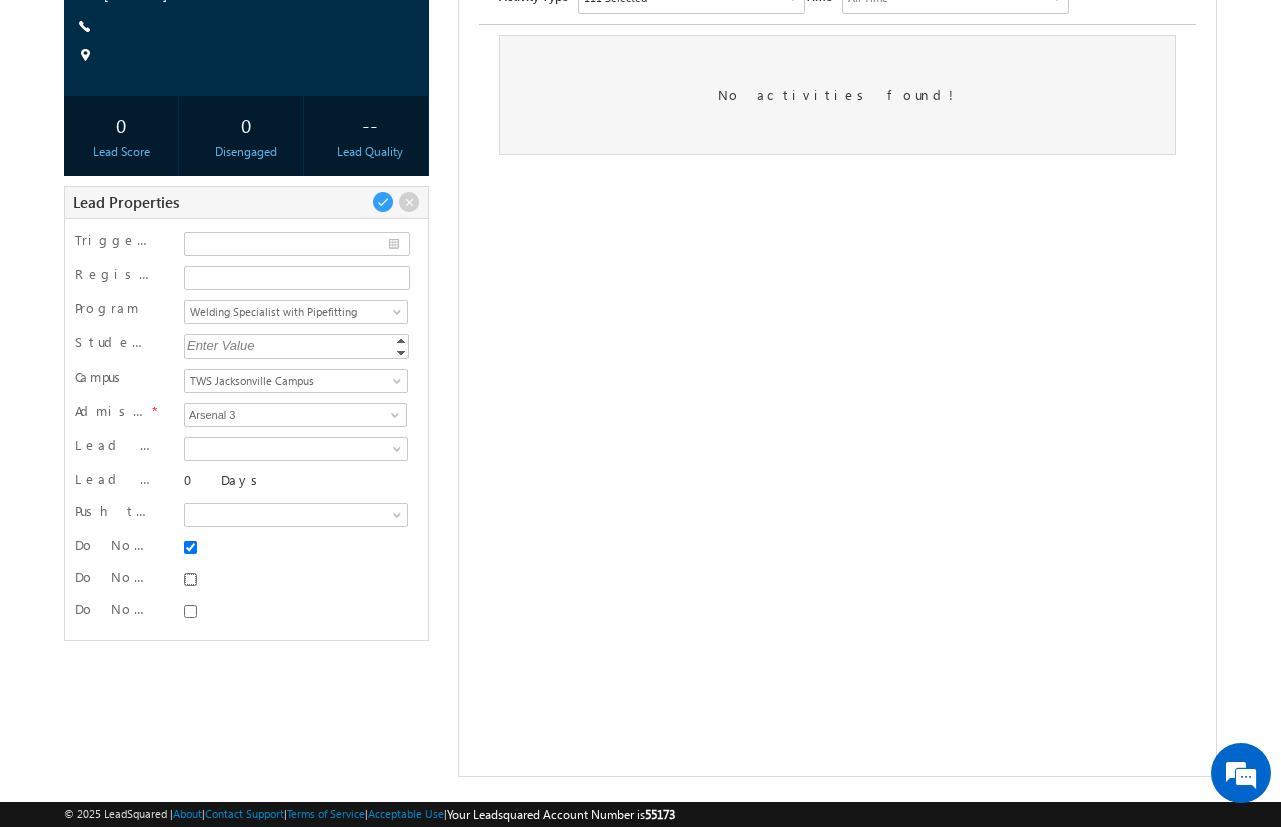 click on "Do Not Email" at bounding box center (190, 579) 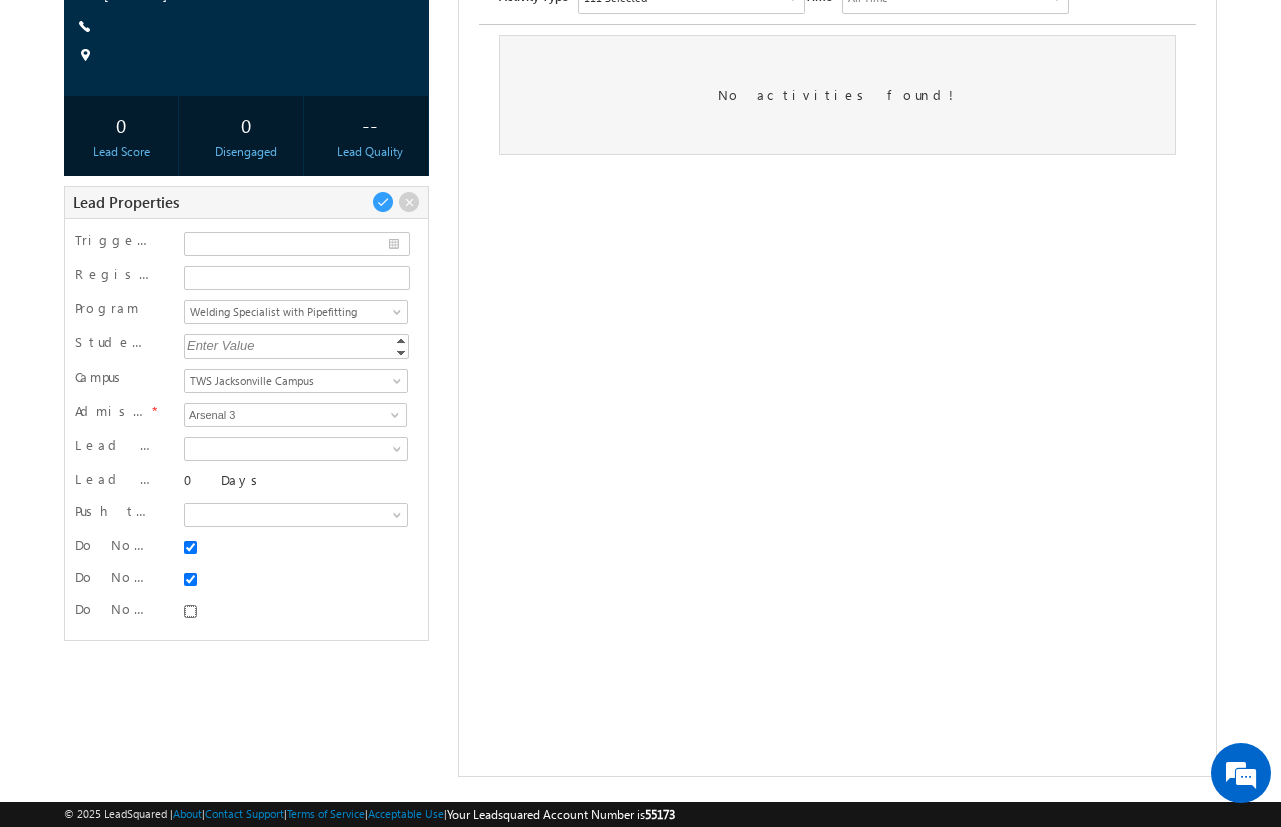 click on "Do Not Call" at bounding box center (190, 611) 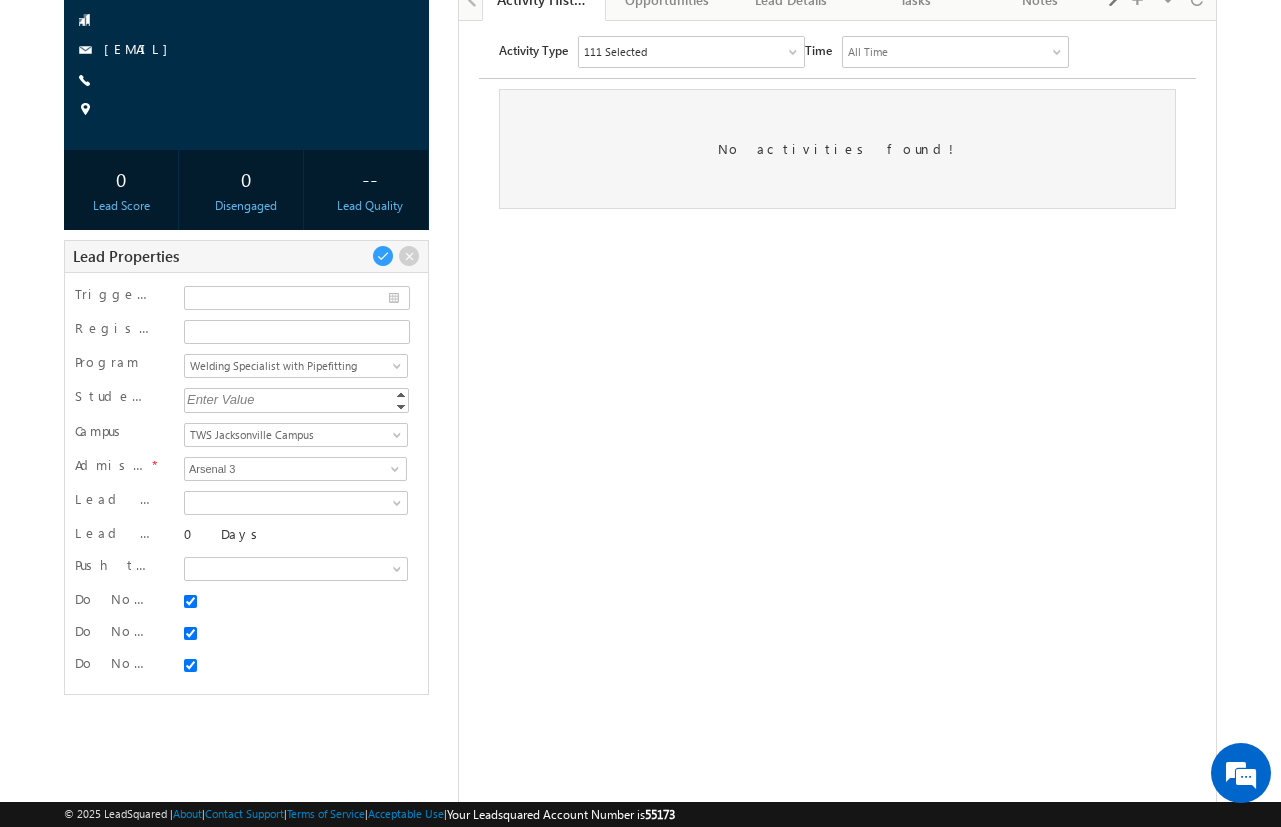 scroll, scrollTop: 184, scrollLeft: 0, axis: vertical 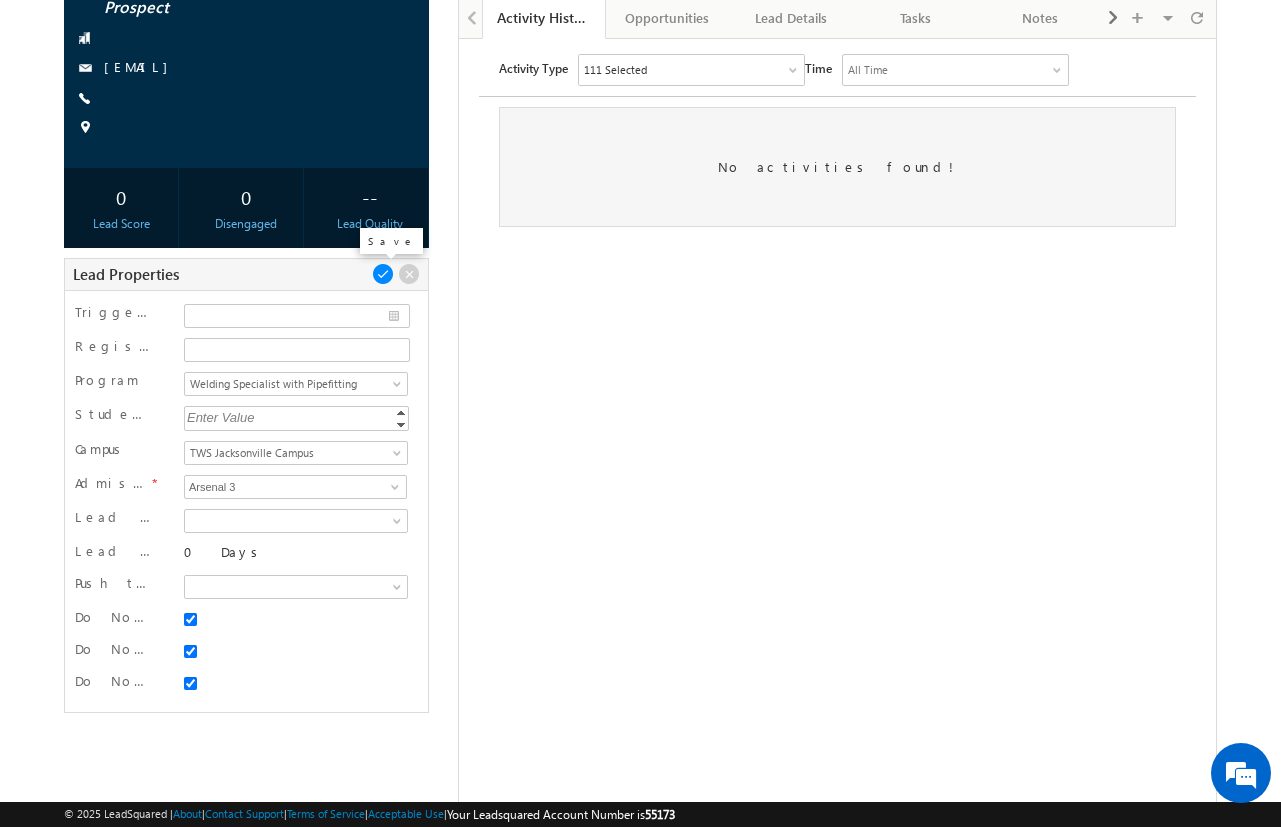 click at bounding box center (383, 274) 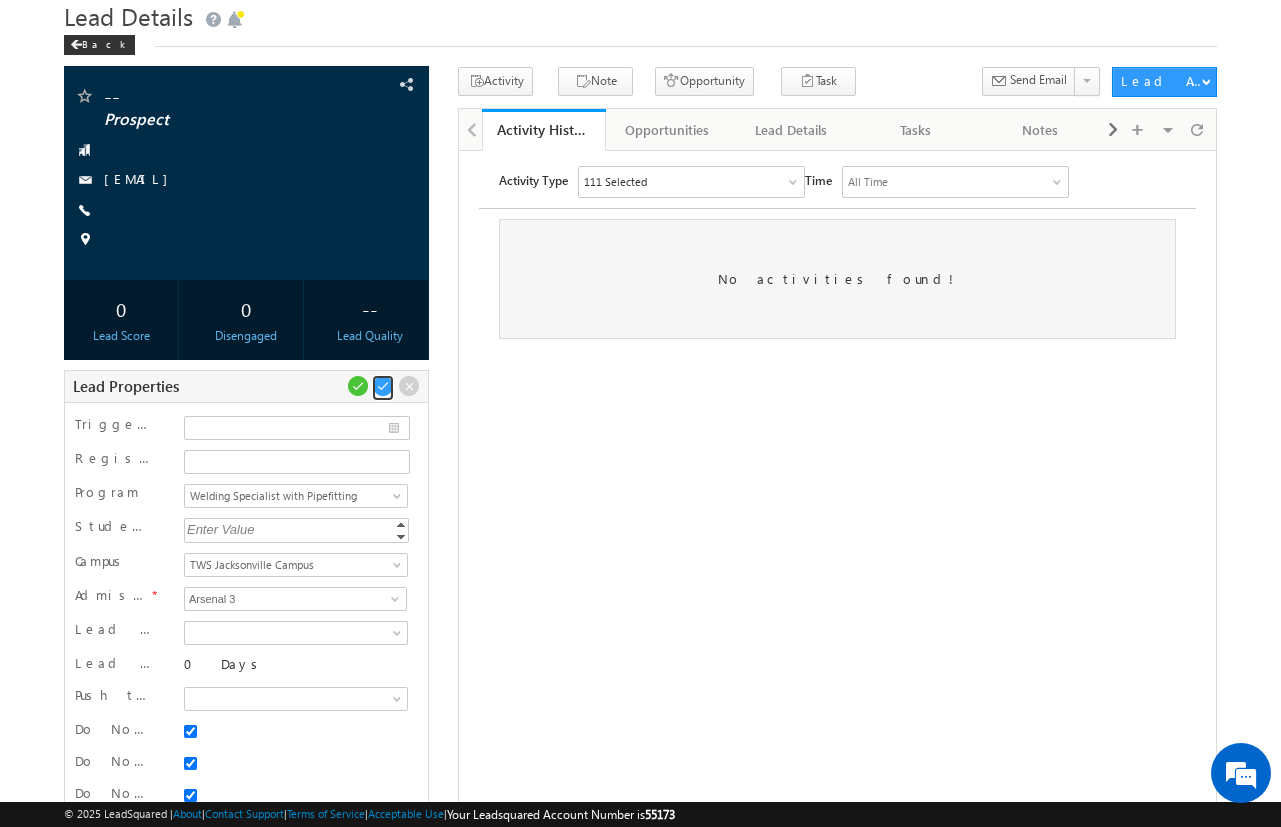 scroll, scrollTop: 0, scrollLeft: 0, axis: both 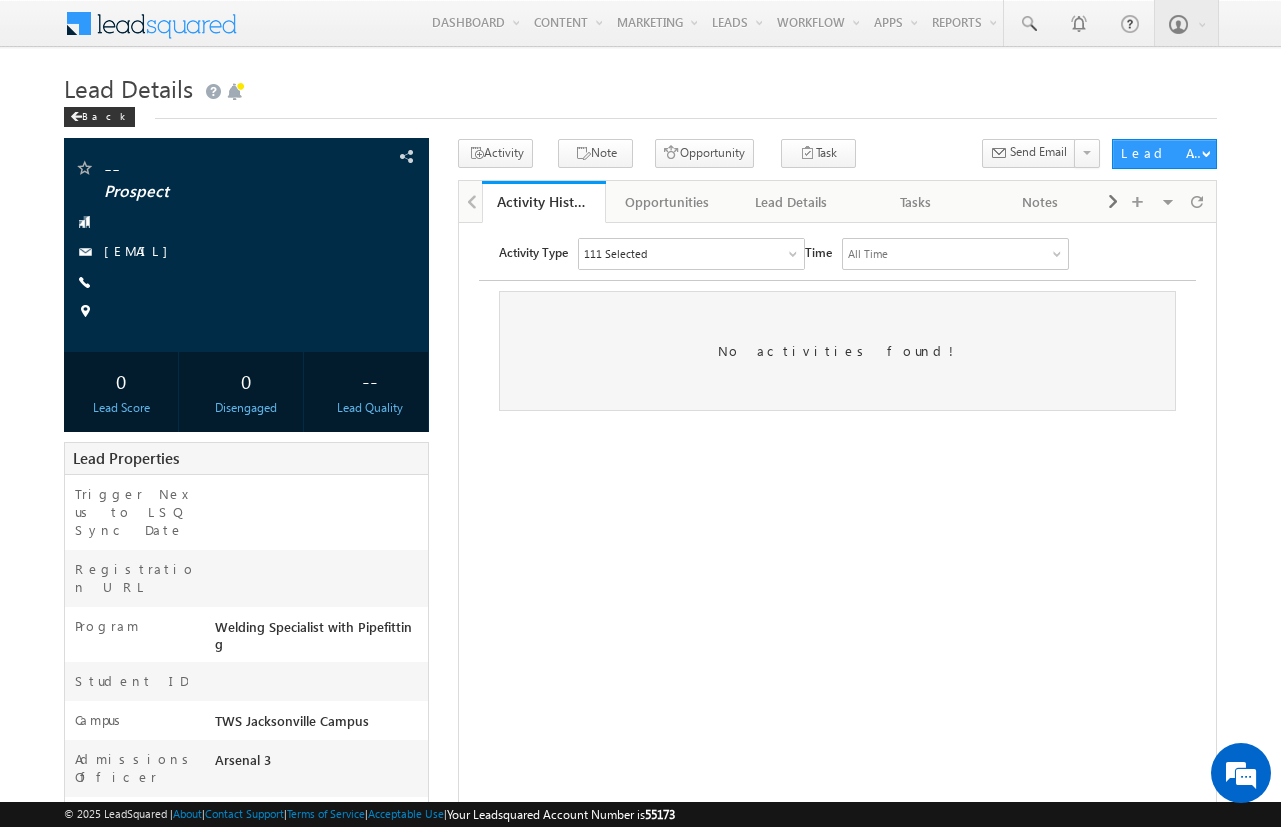 click on "--
Prospect
[EMAIL]" at bounding box center [640, 635] 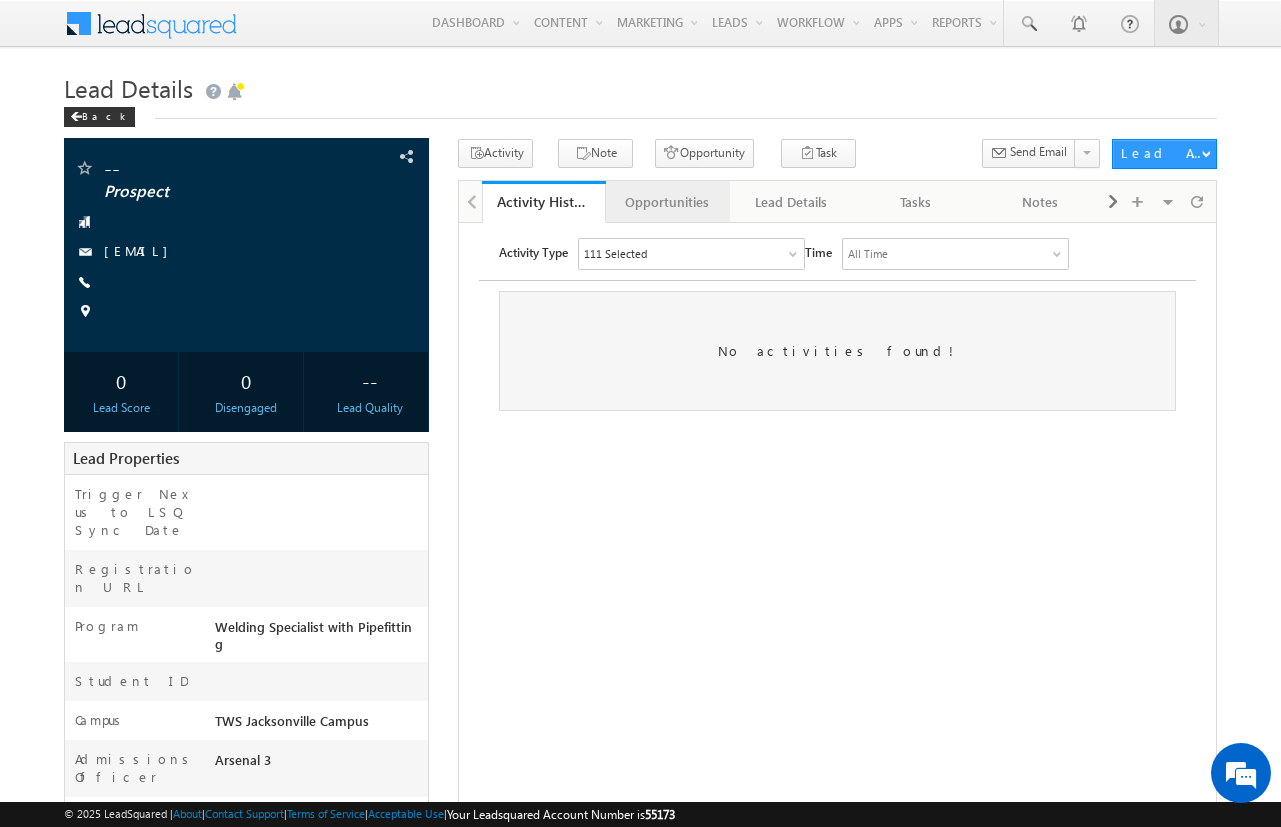 click on "Opportunities" at bounding box center (667, 202) 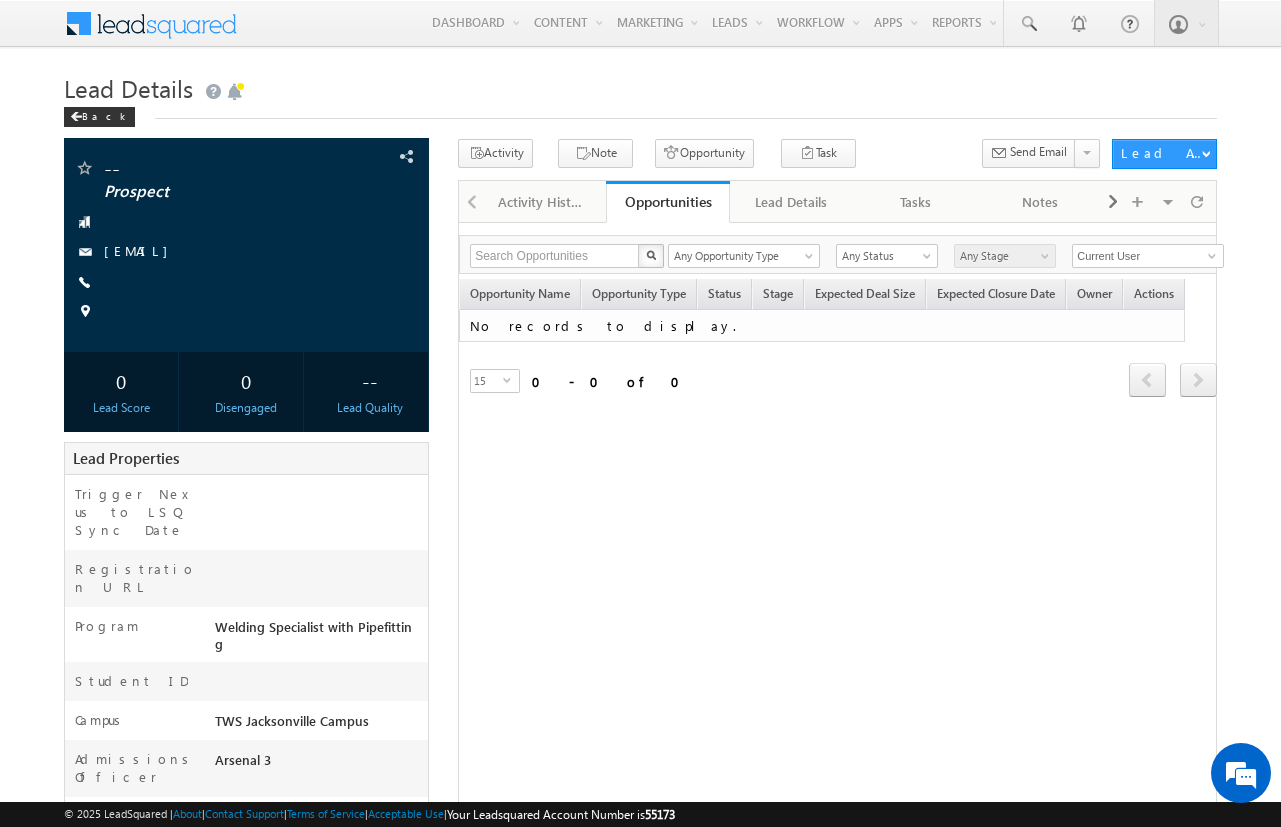 click on "Opportunities" at bounding box center (668, 201) 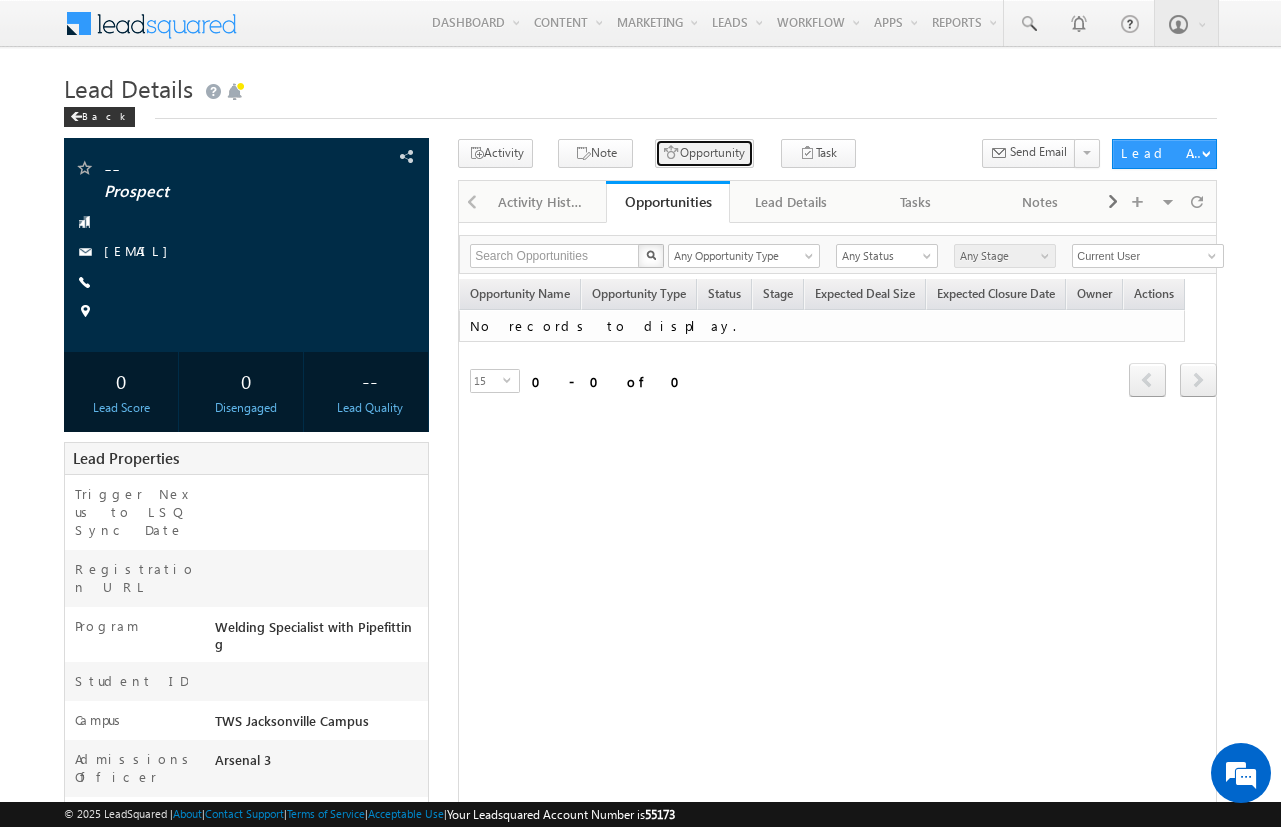 click on "Opportunity" at bounding box center [704, 153] 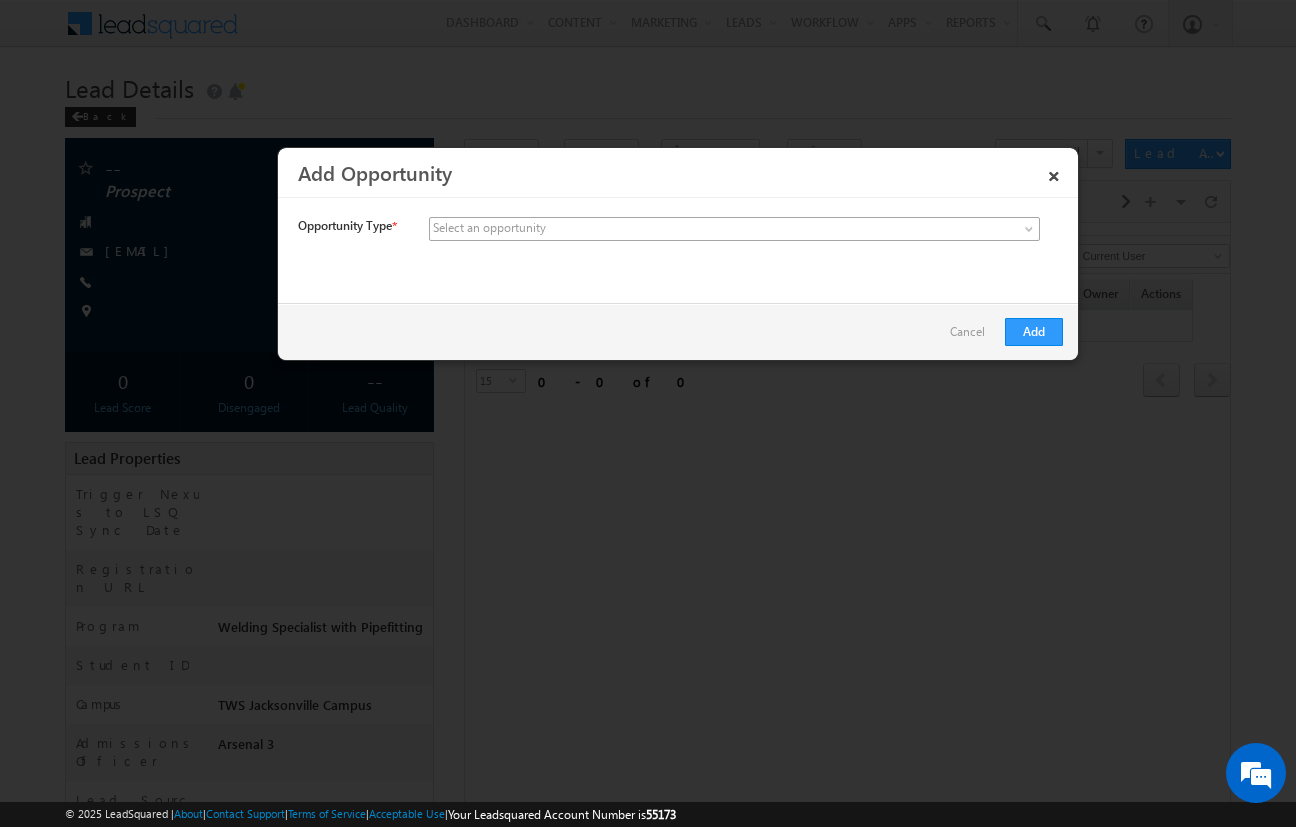 click at bounding box center [586, 229] 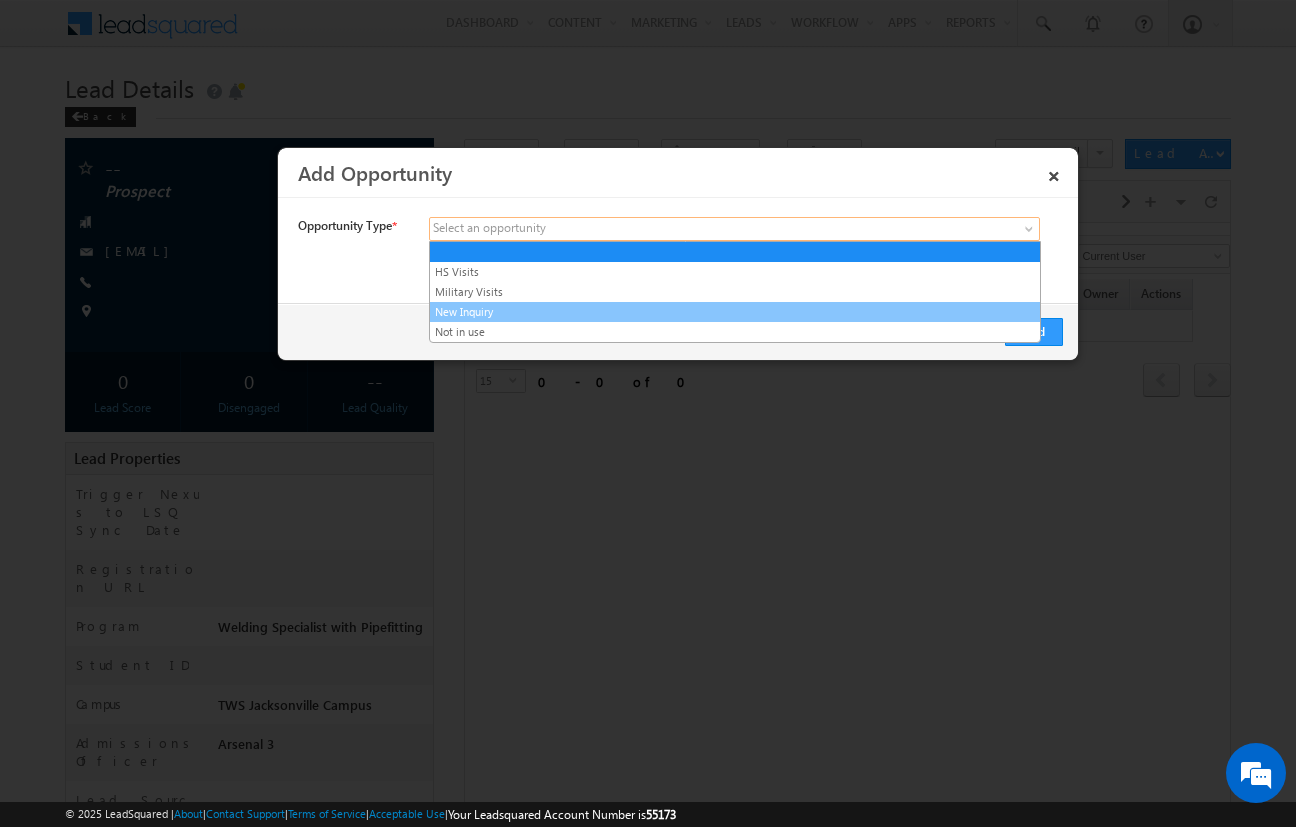 click on "New Inquiry" at bounding box center [735, 312] 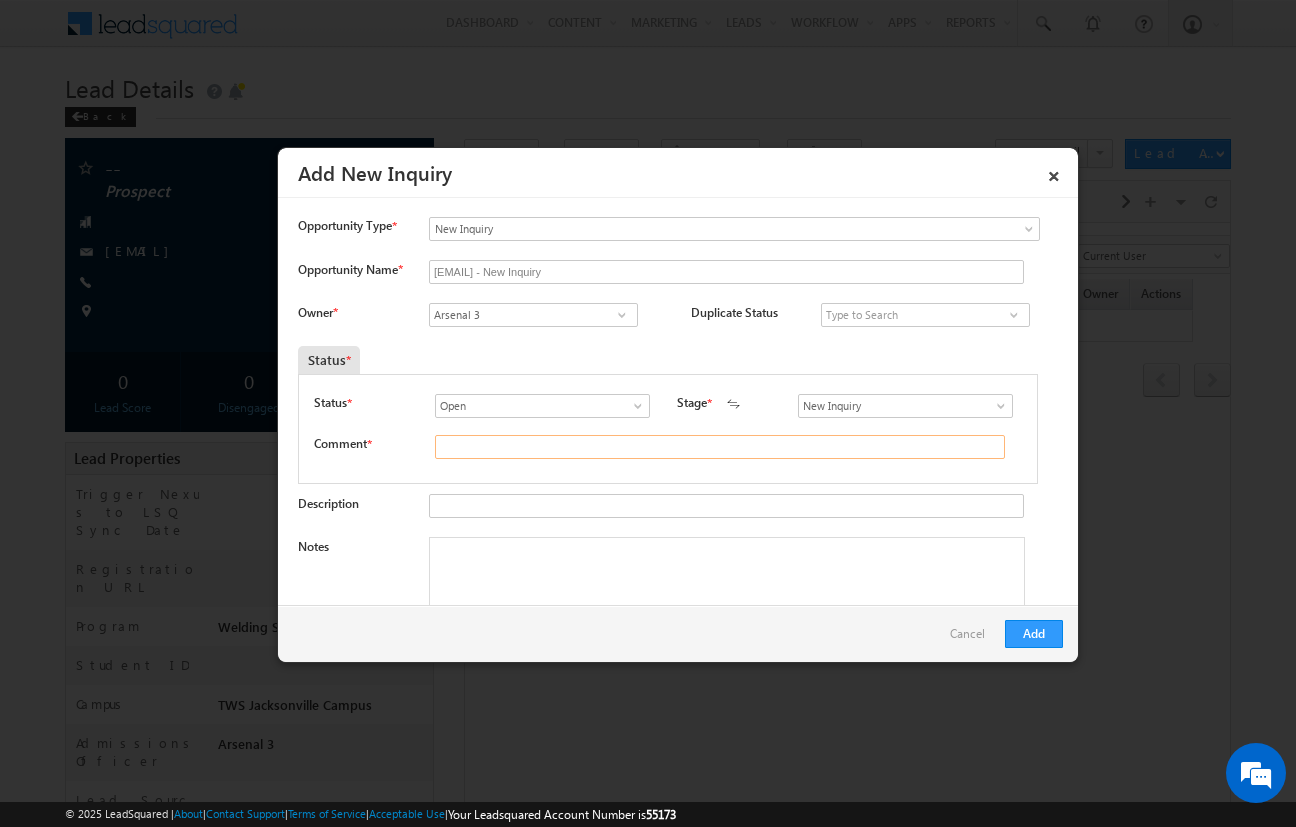 click at bounding box center (720, 447) 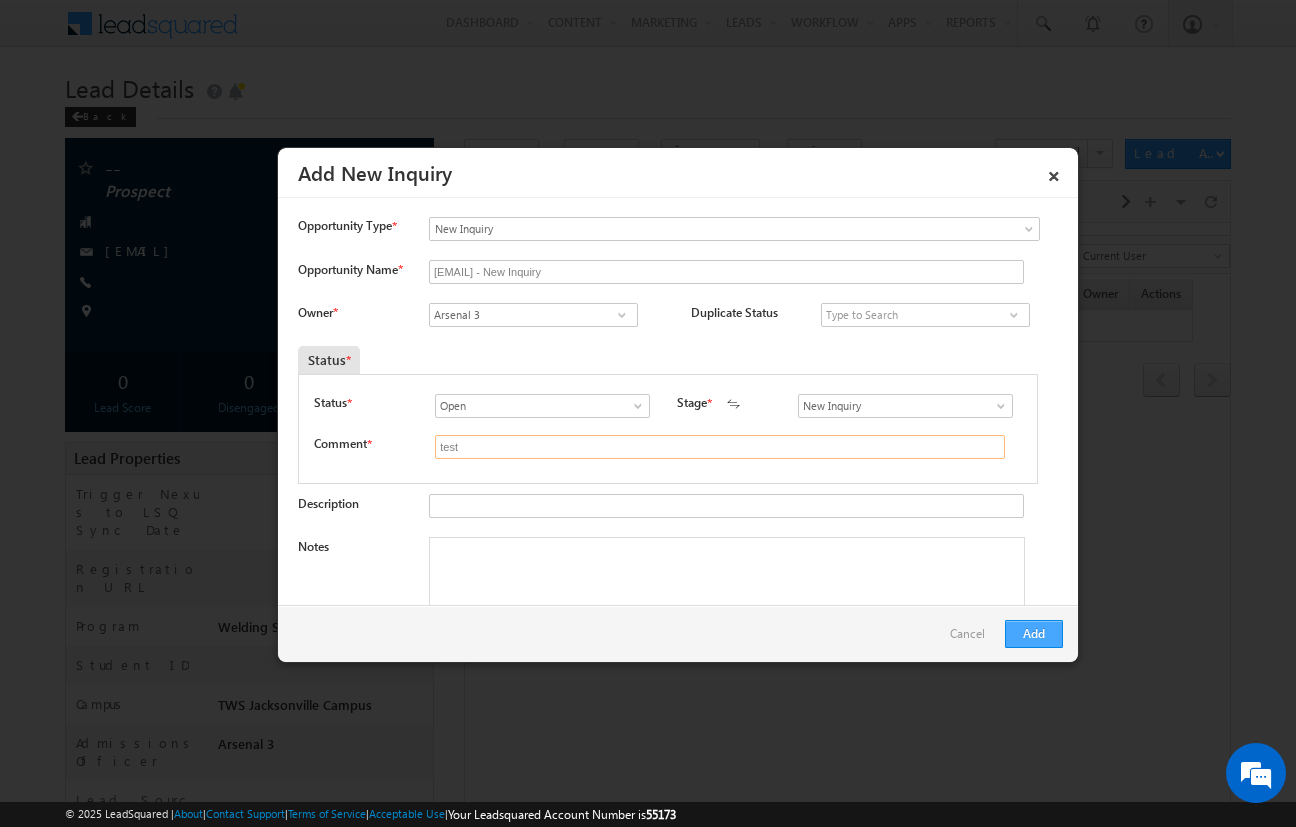 type on "test" 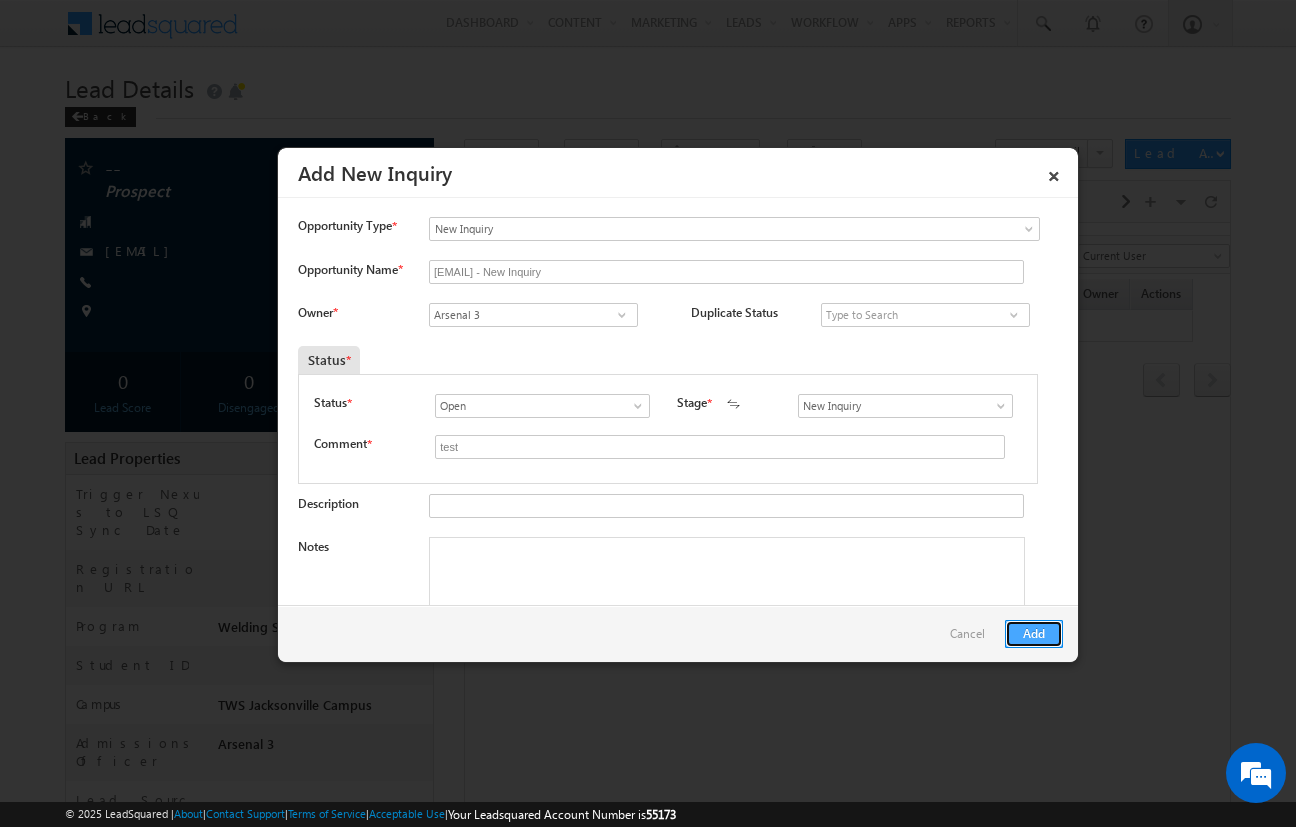 click on "Add" at bounding box center (1034, 634) 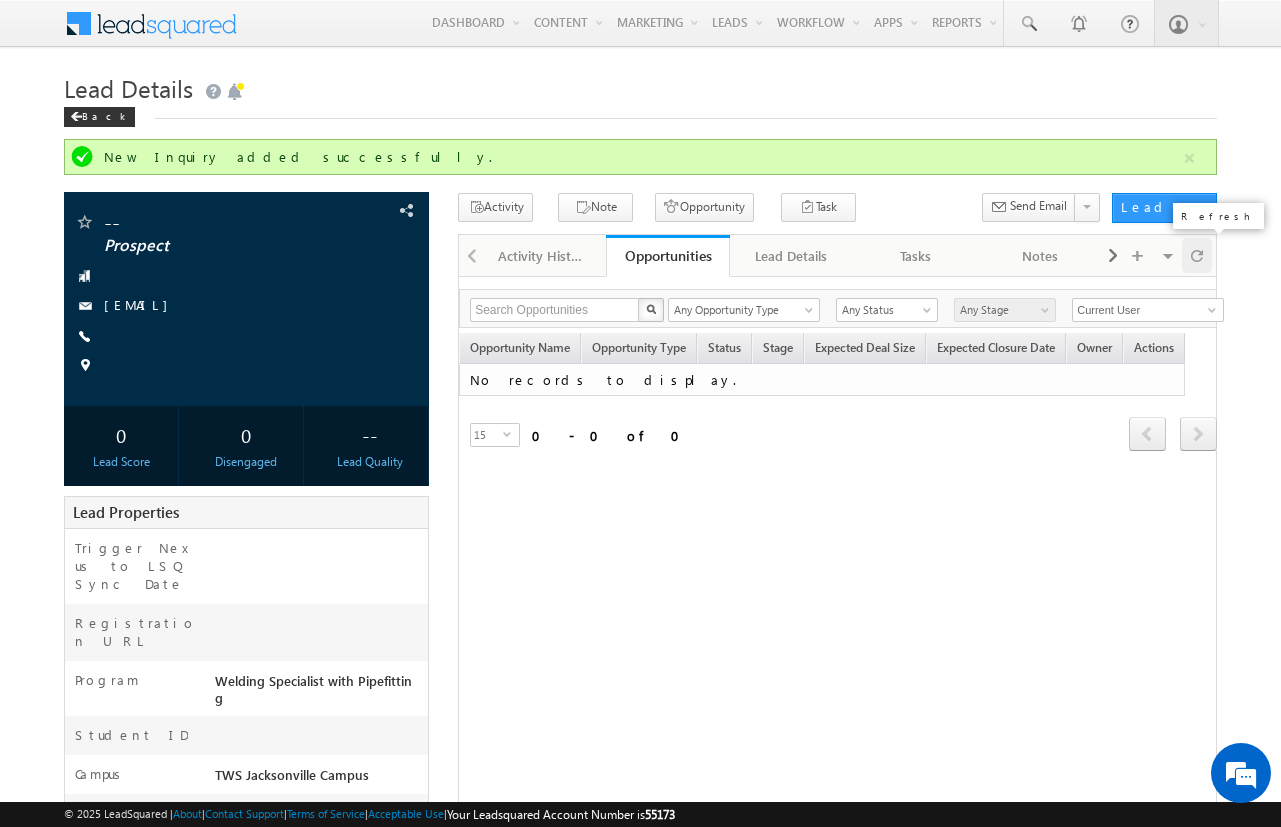 click at bounding box center (1197, 255) 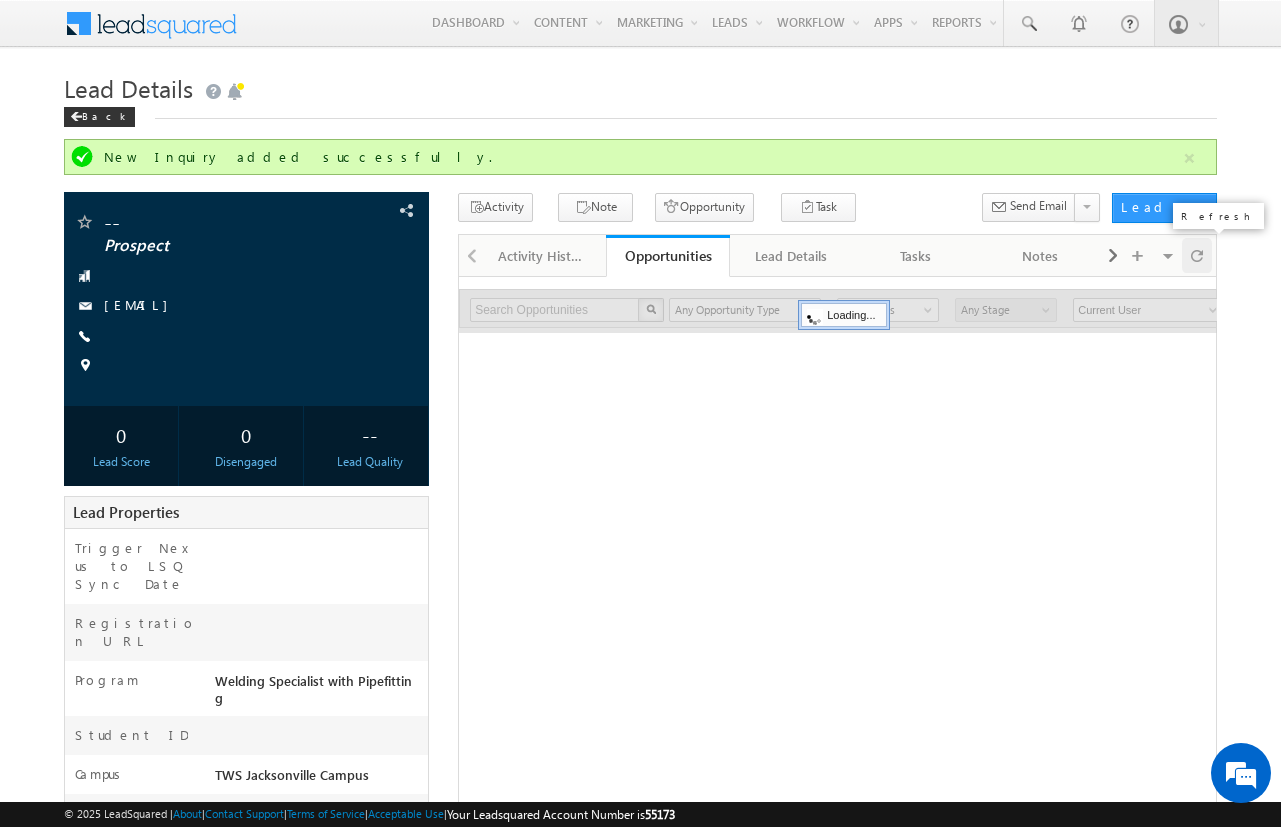 click at bounding box center (1197, 255) 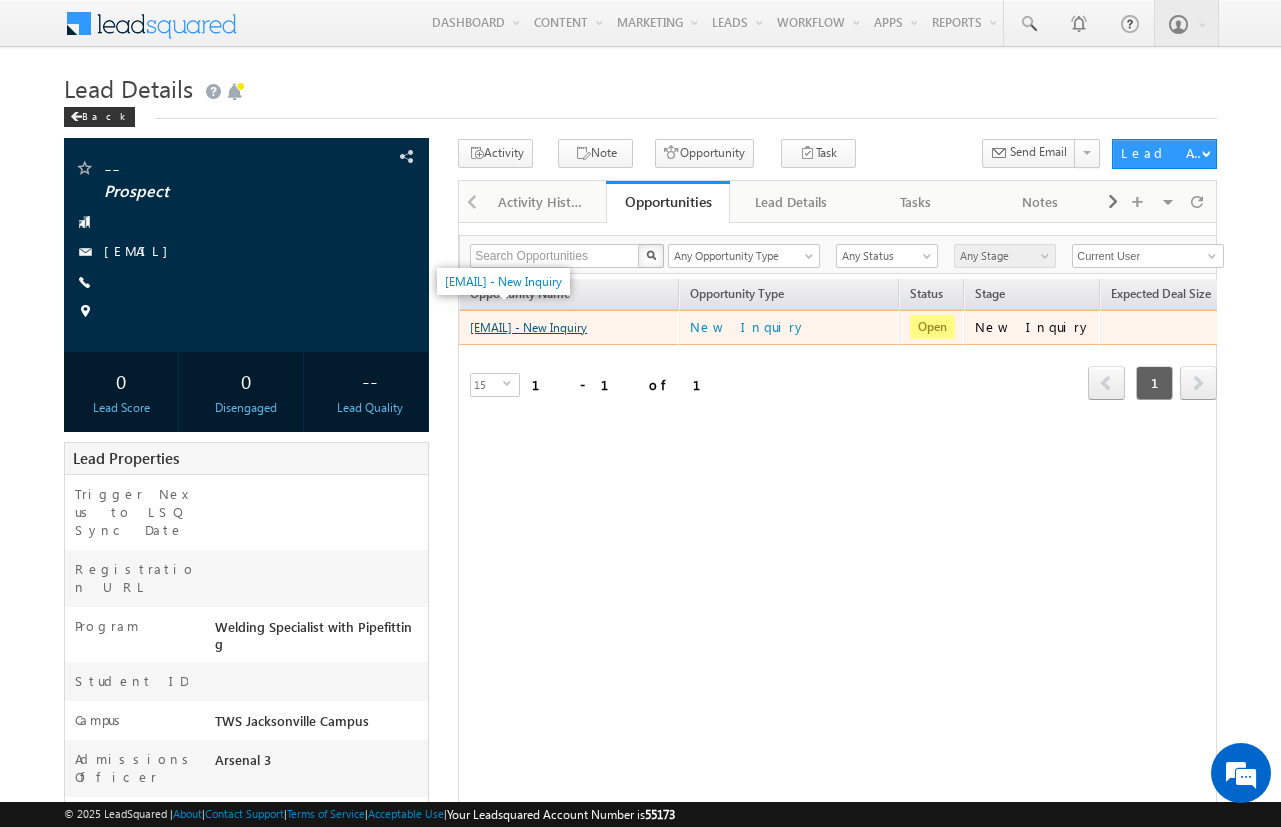 click on "[EMAIL] - New Inquiry" at bounding box center (528, 327) 